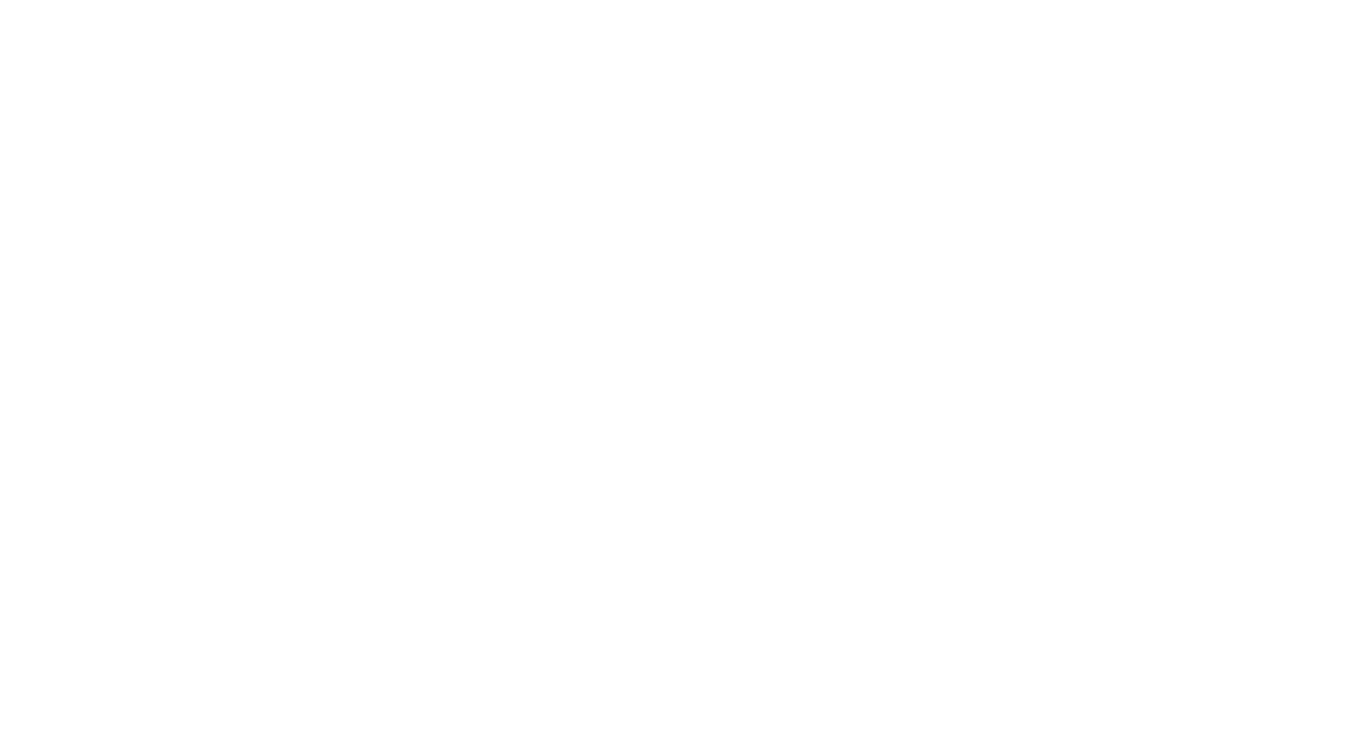 scroll, scrollTop: 0, scrollLeft: 0, axis: both 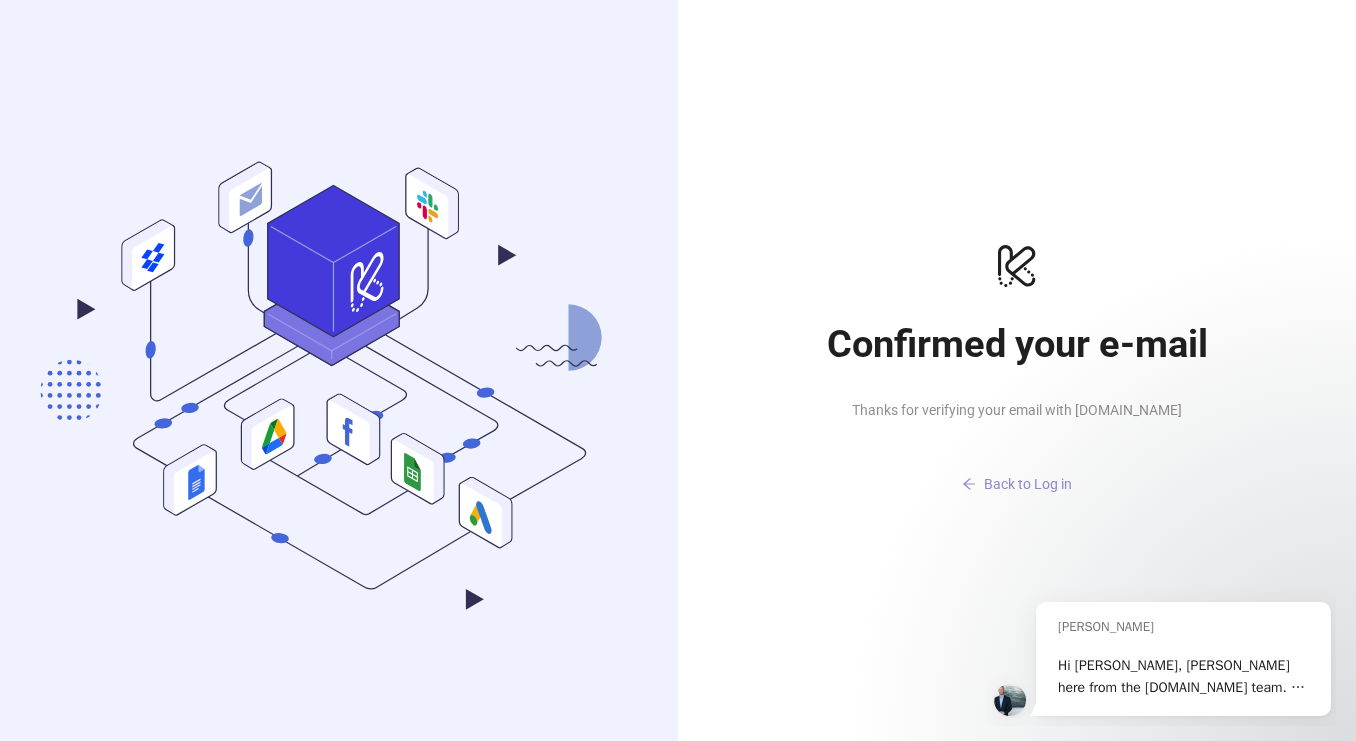 click on "Back to Log in" at bounding box center (1028, 484) 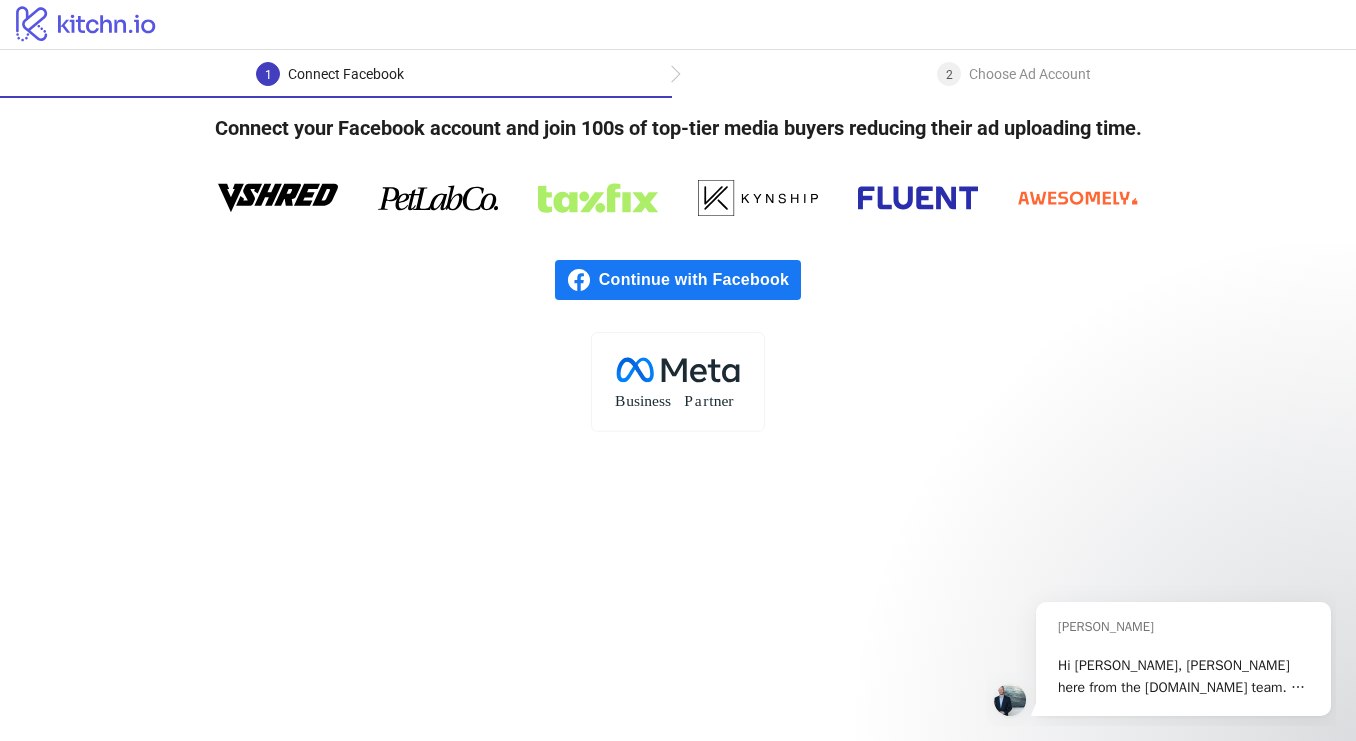 click on "Continue with Facebook" at bounding box center (700, 280) 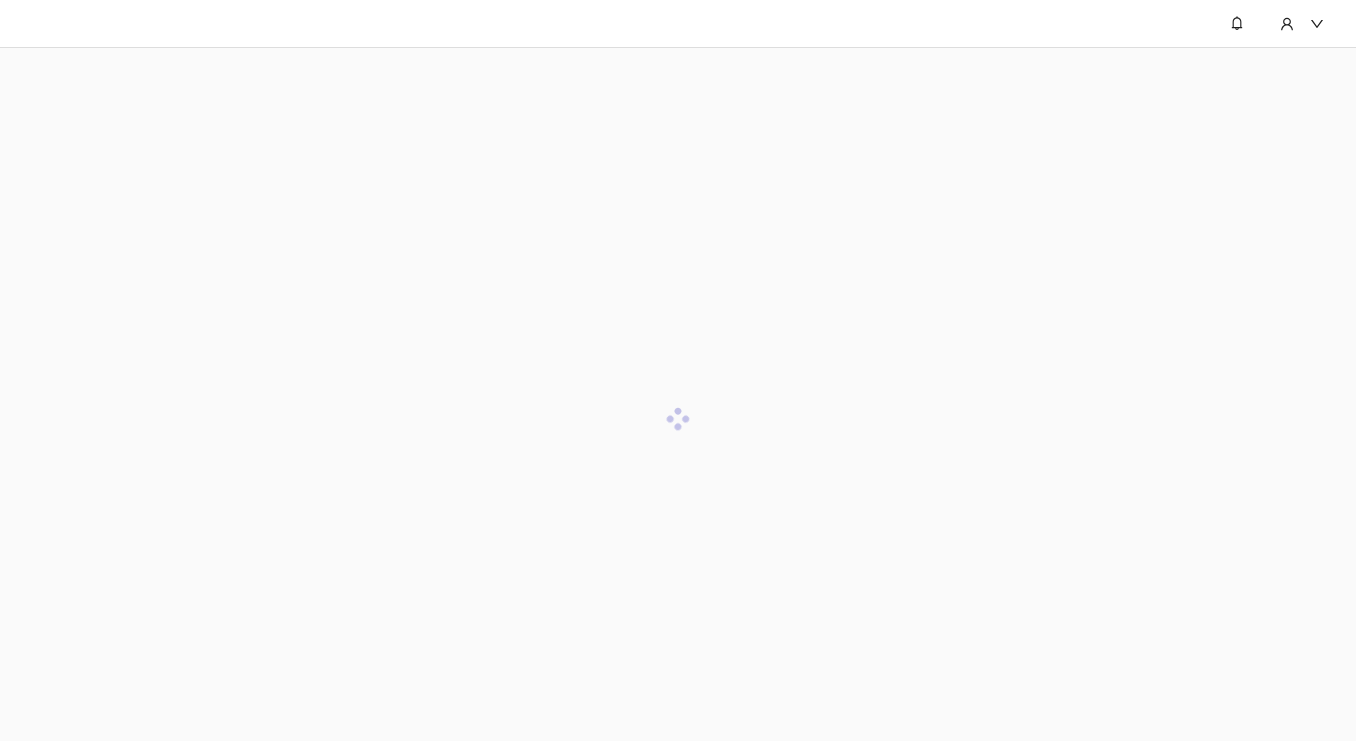 scroll, scrollTop: 0, scrollLeft: 0, axis: both 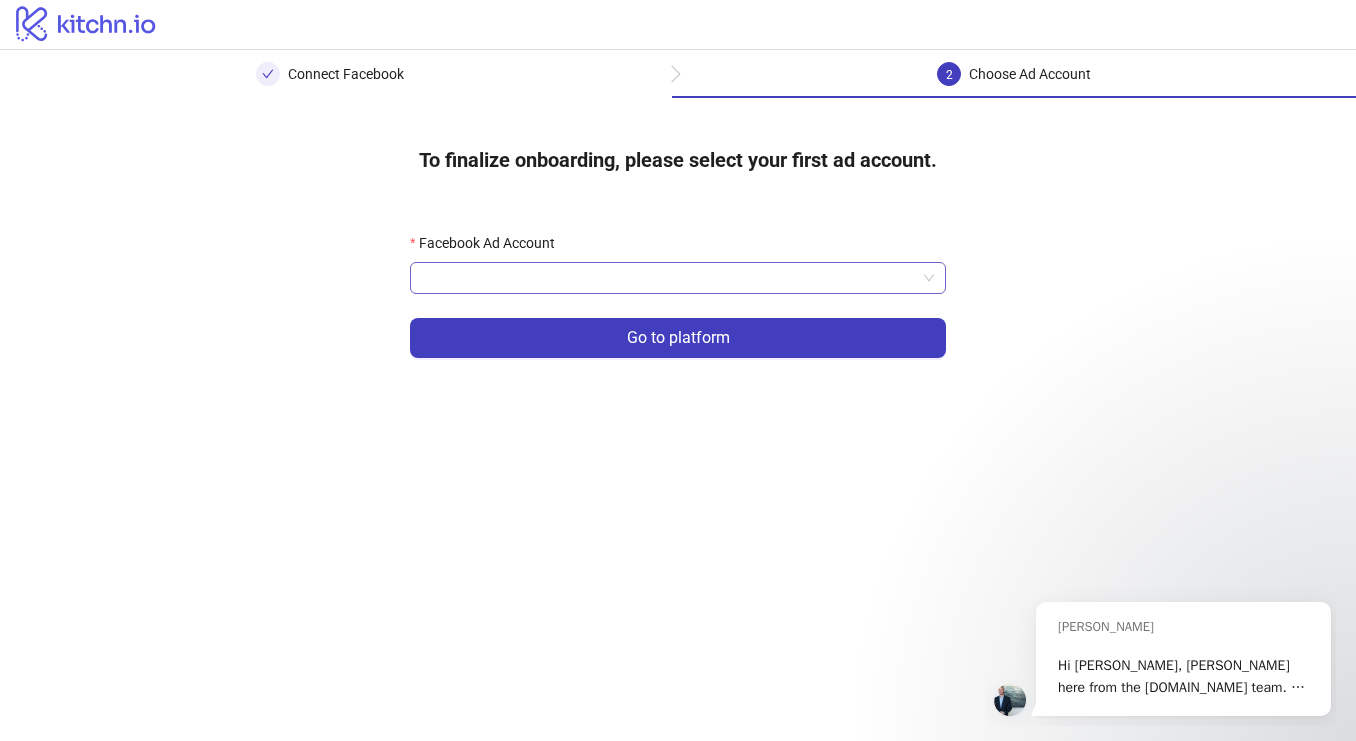 click on "Facebook Ad Account" at bounding box center (669, 278) 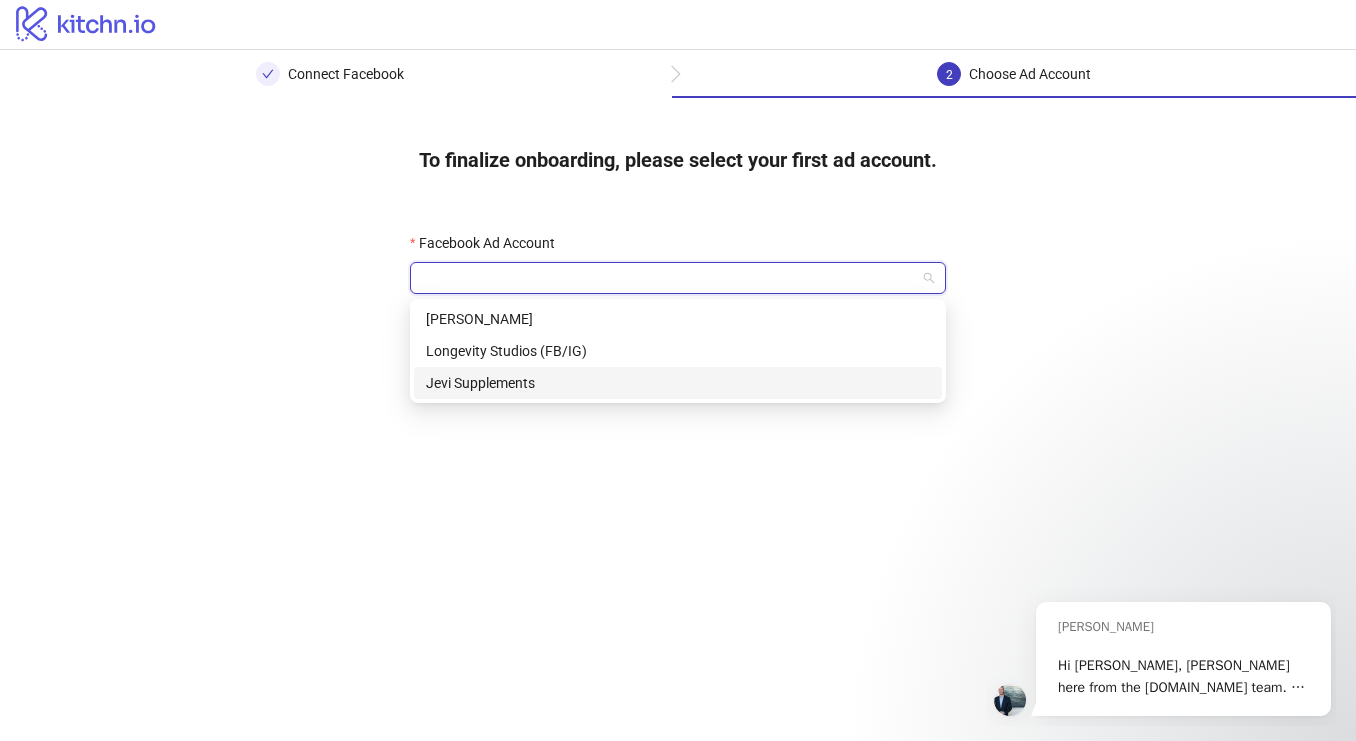 click on "Jevi Supplements" at bounding box center [678, 383] 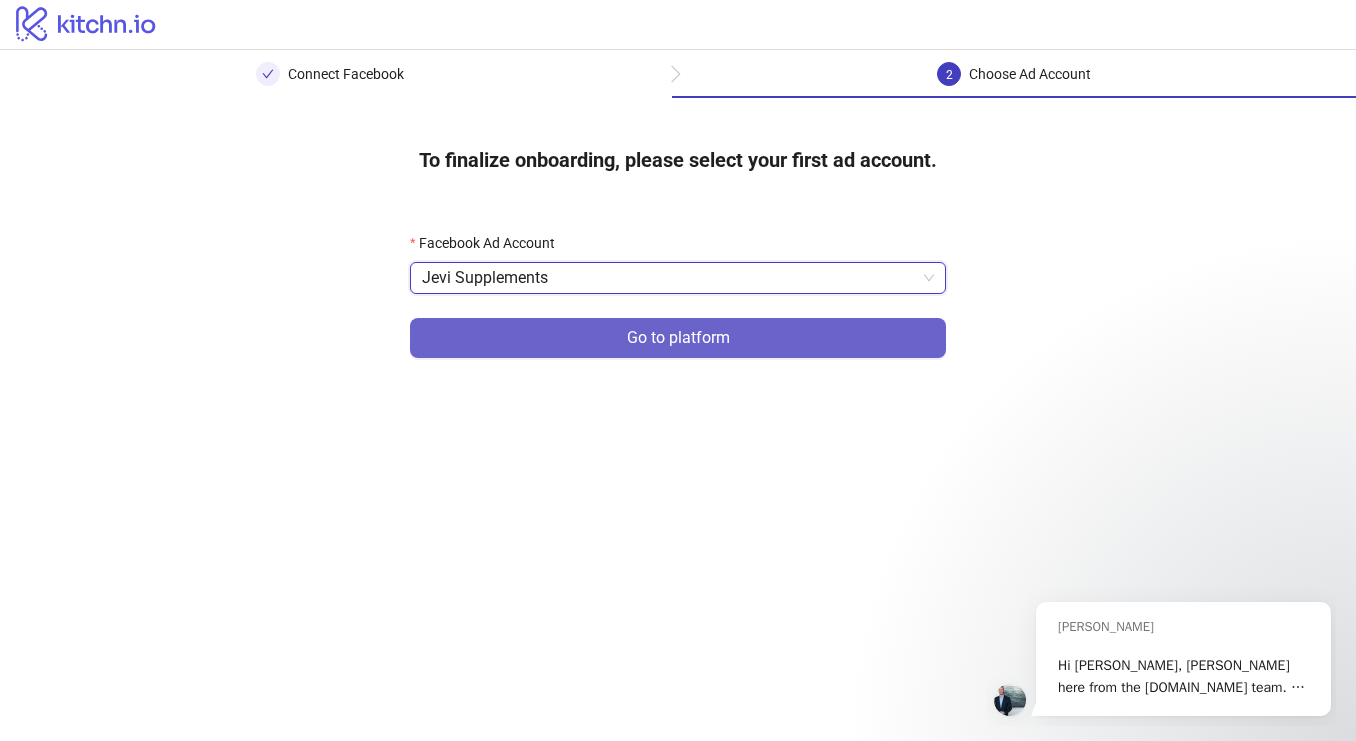click on "Go to platform" at bounding box center (678, 338) 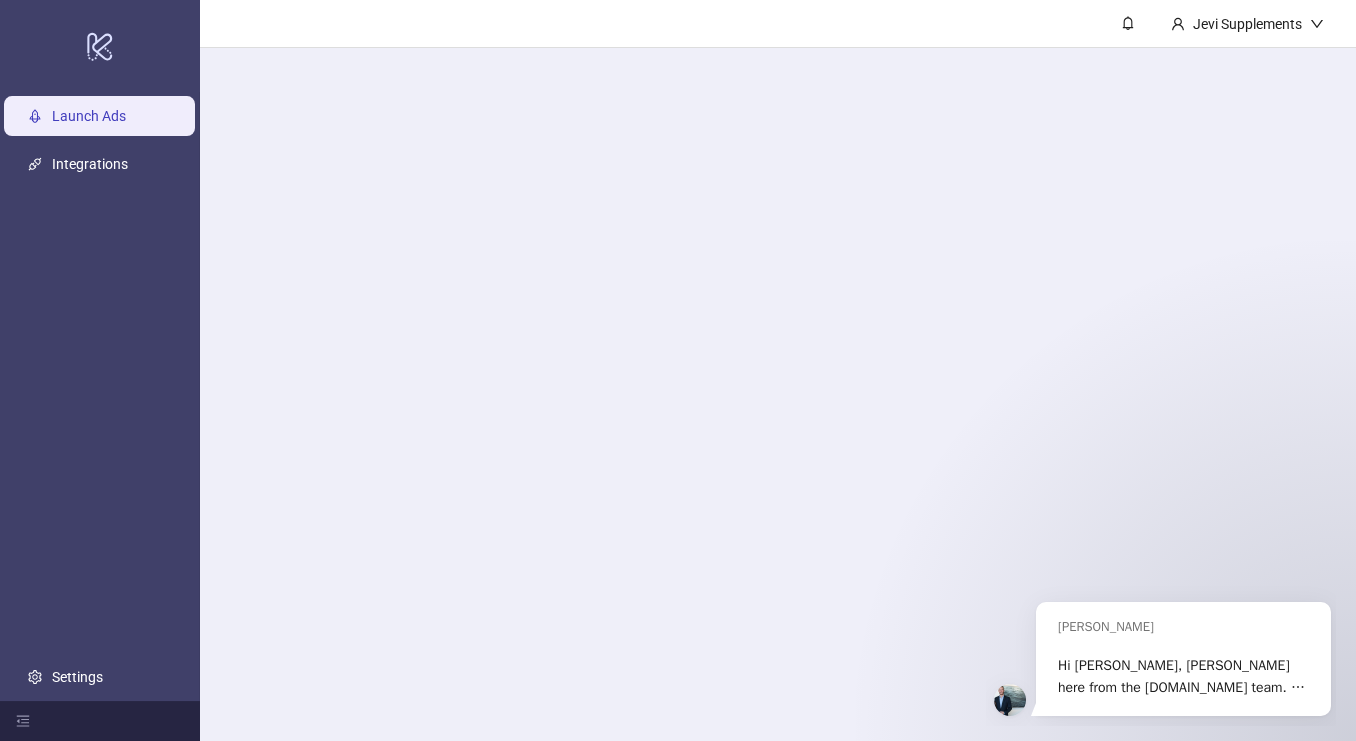 click on "Jevi Supplements" at bounding box center (778, 370) 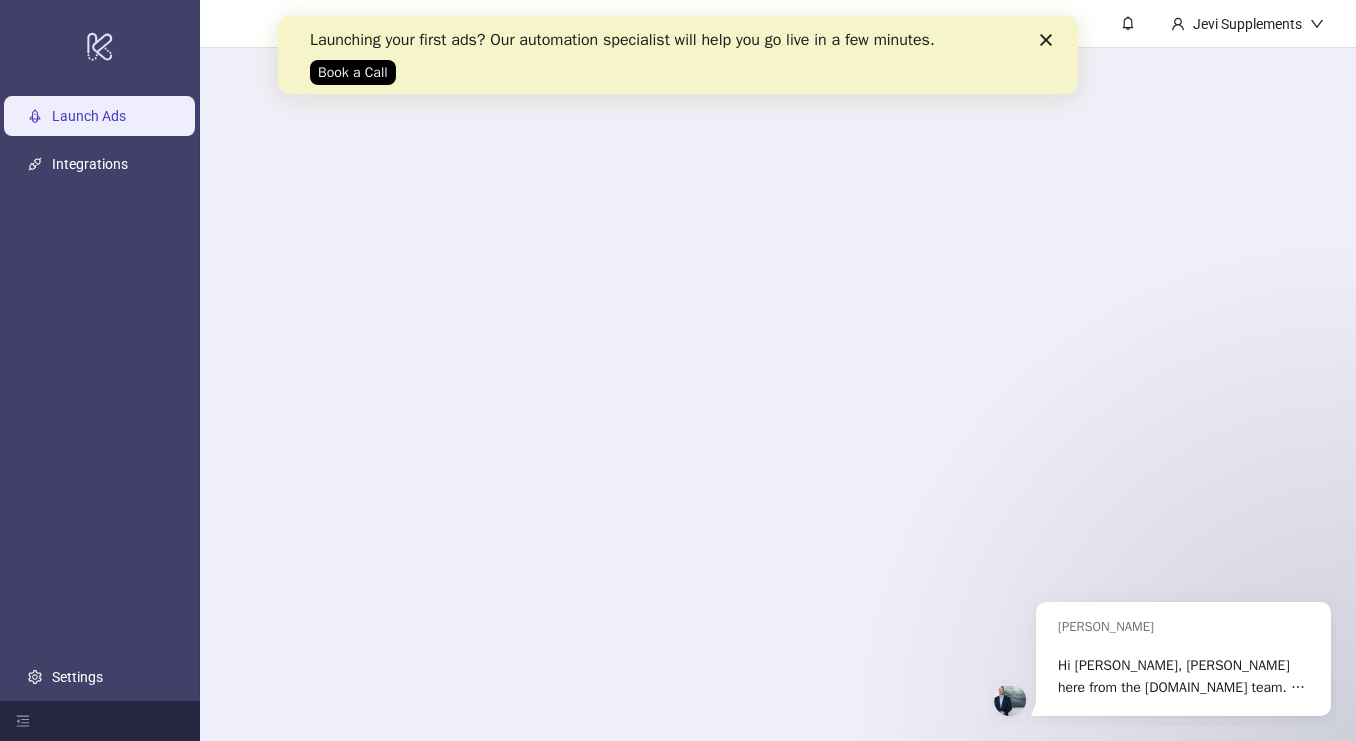 scroll, scrollTop: 0, scrollLeft: 0, axis: both 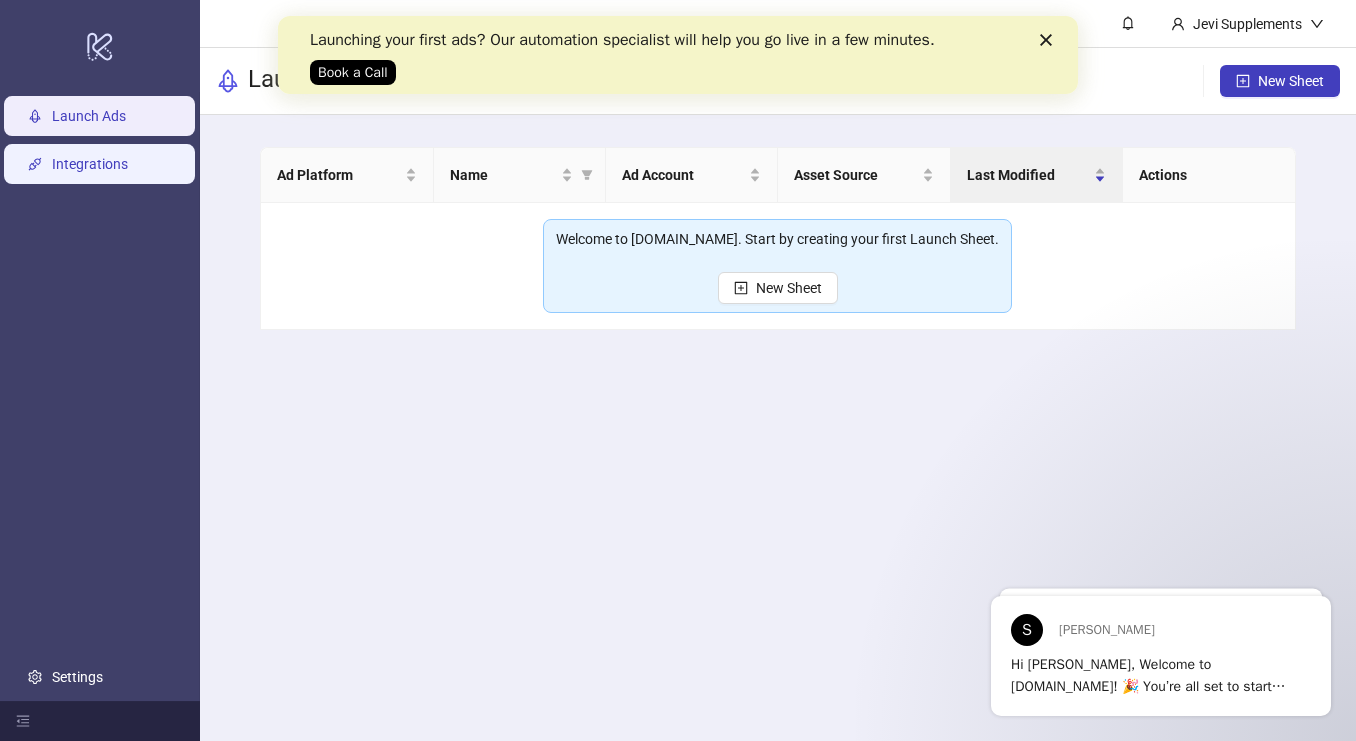 click on "Integrations" at bounding box center (90, 164) 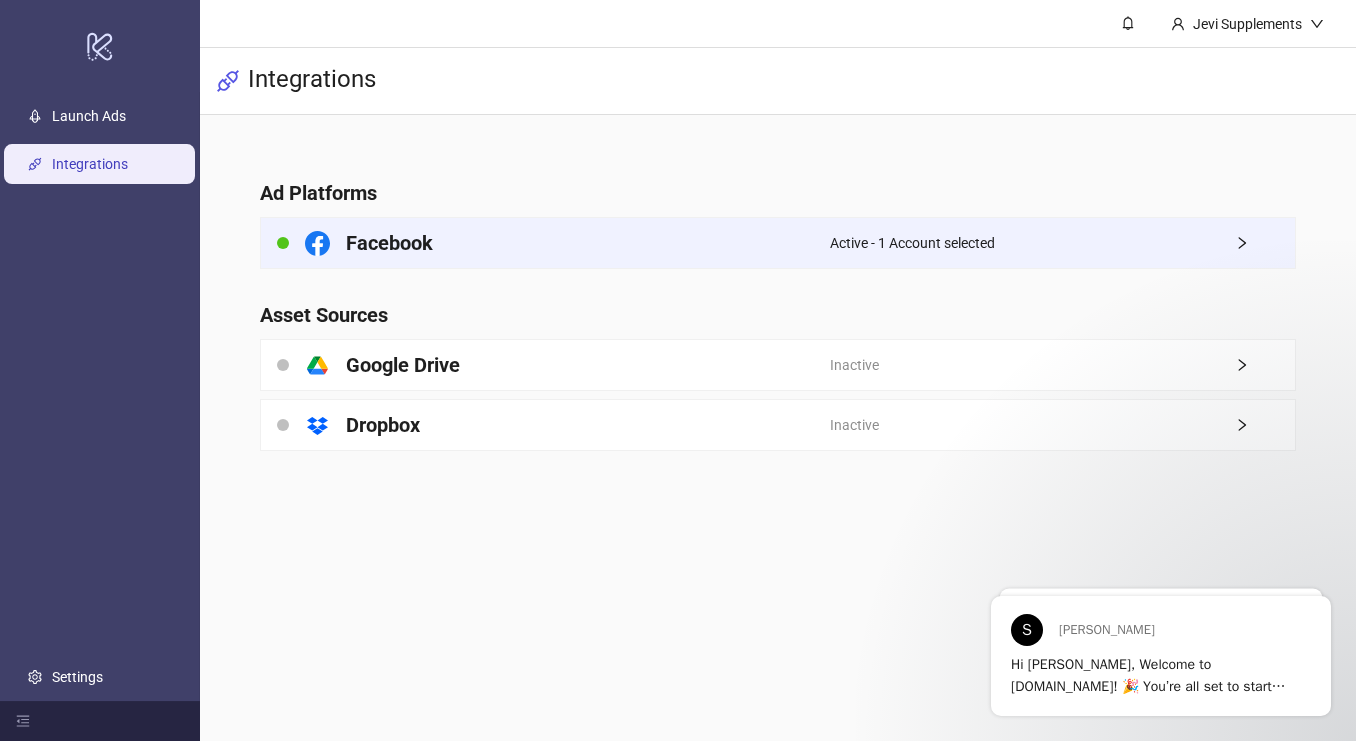 click on "Active - 1 Account selected" at bounding box center (1062, 243) 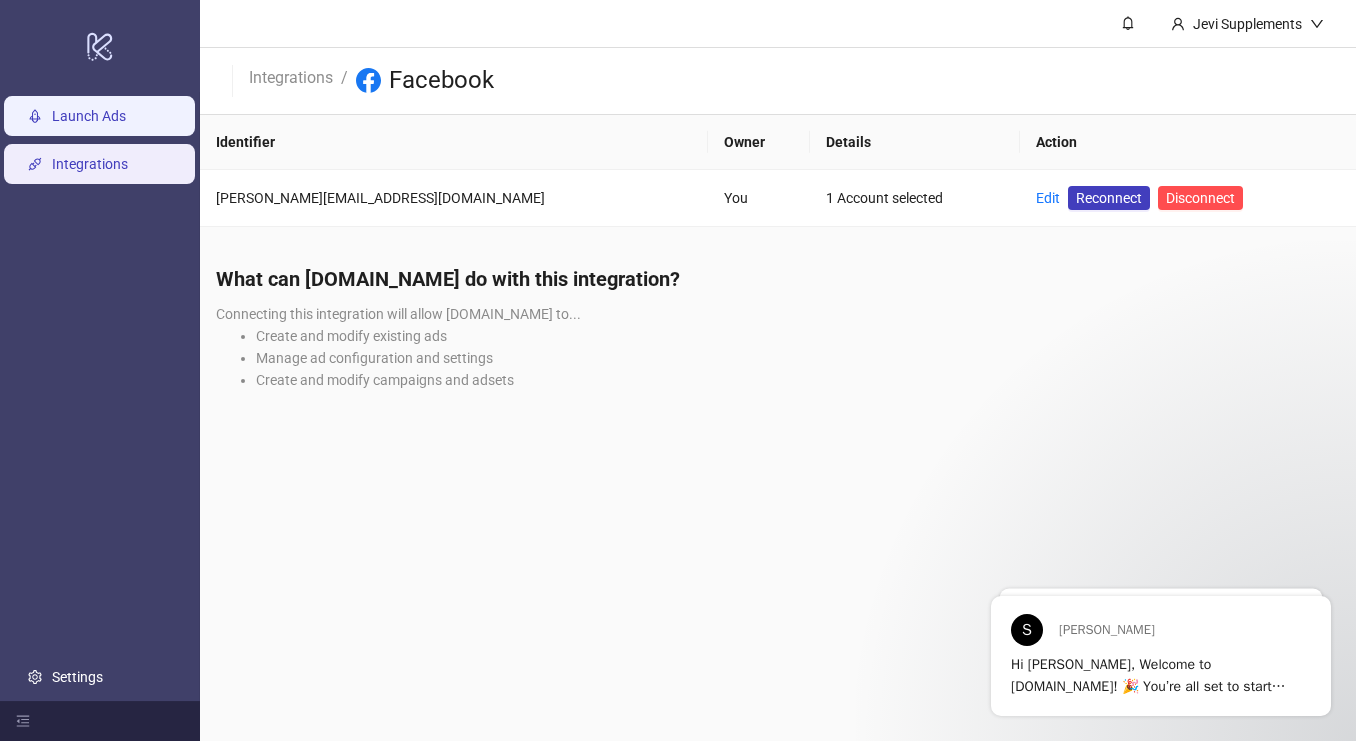 click on "Launch Ads" at bounding box center (89, 116) 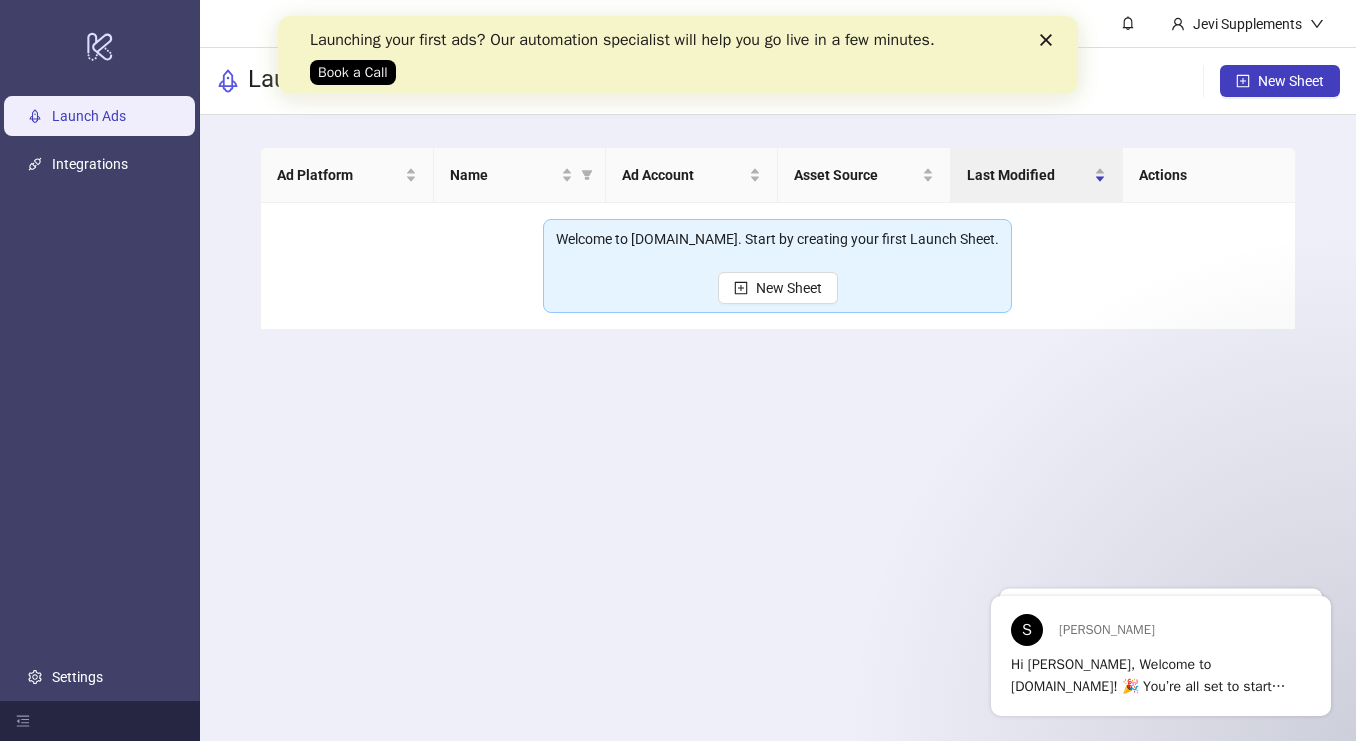 scroll, scrollTop: 0, scrollLeft: 0, axis: both 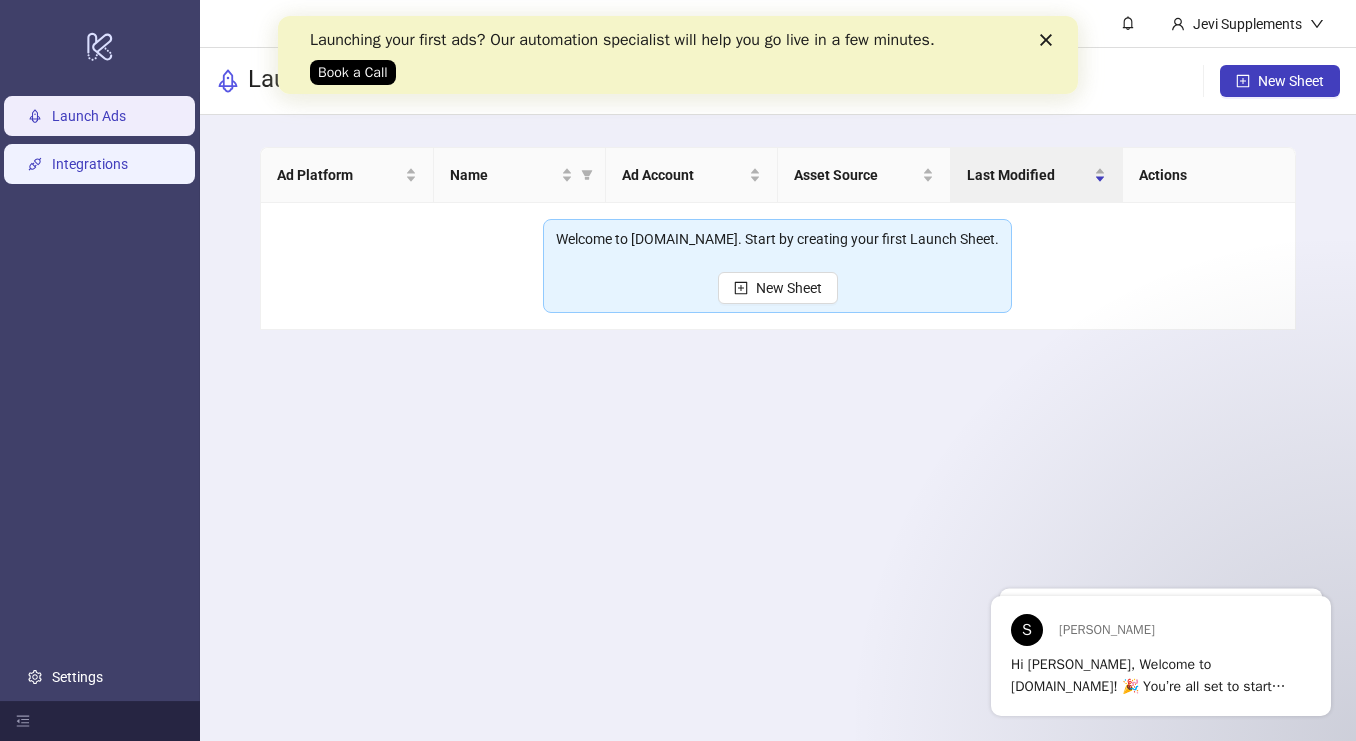 click on "Integrations" at bounding box center [90, 164] 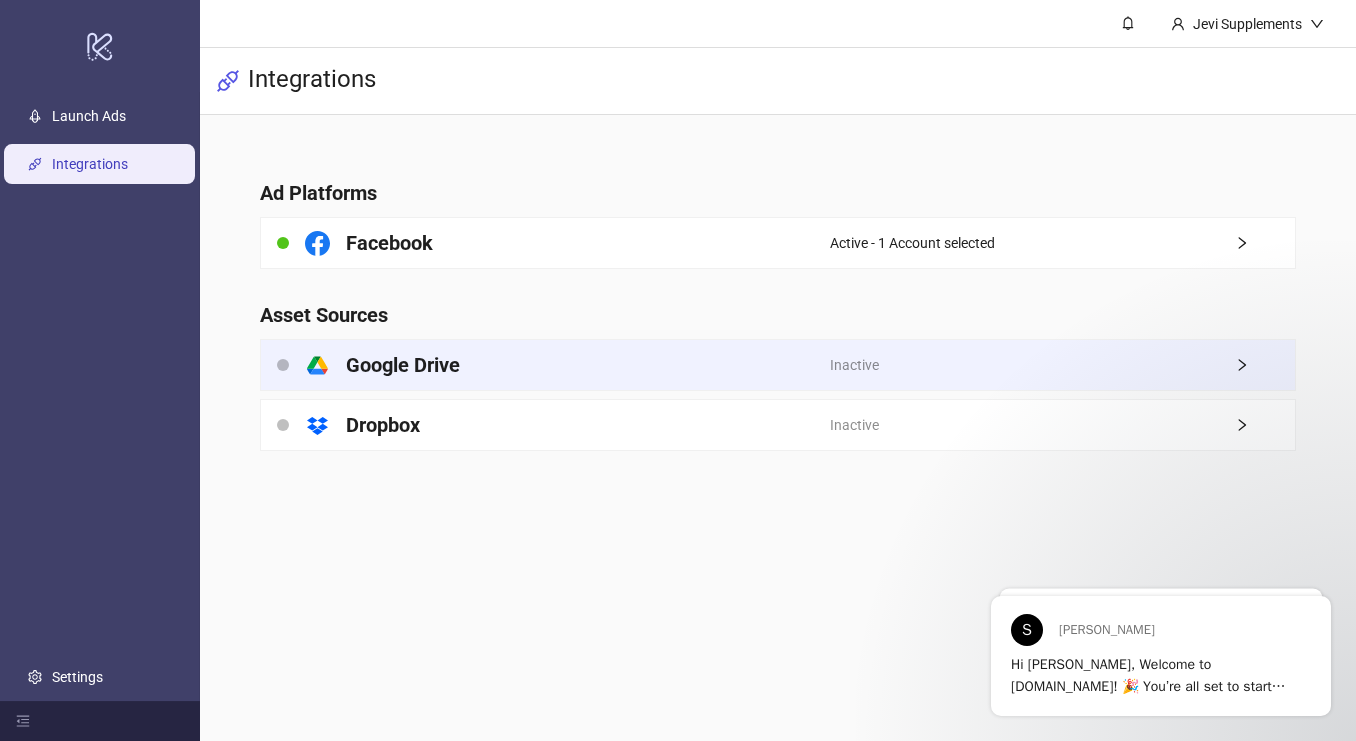 click on "Inactive" at bounding box center [1062, 365] 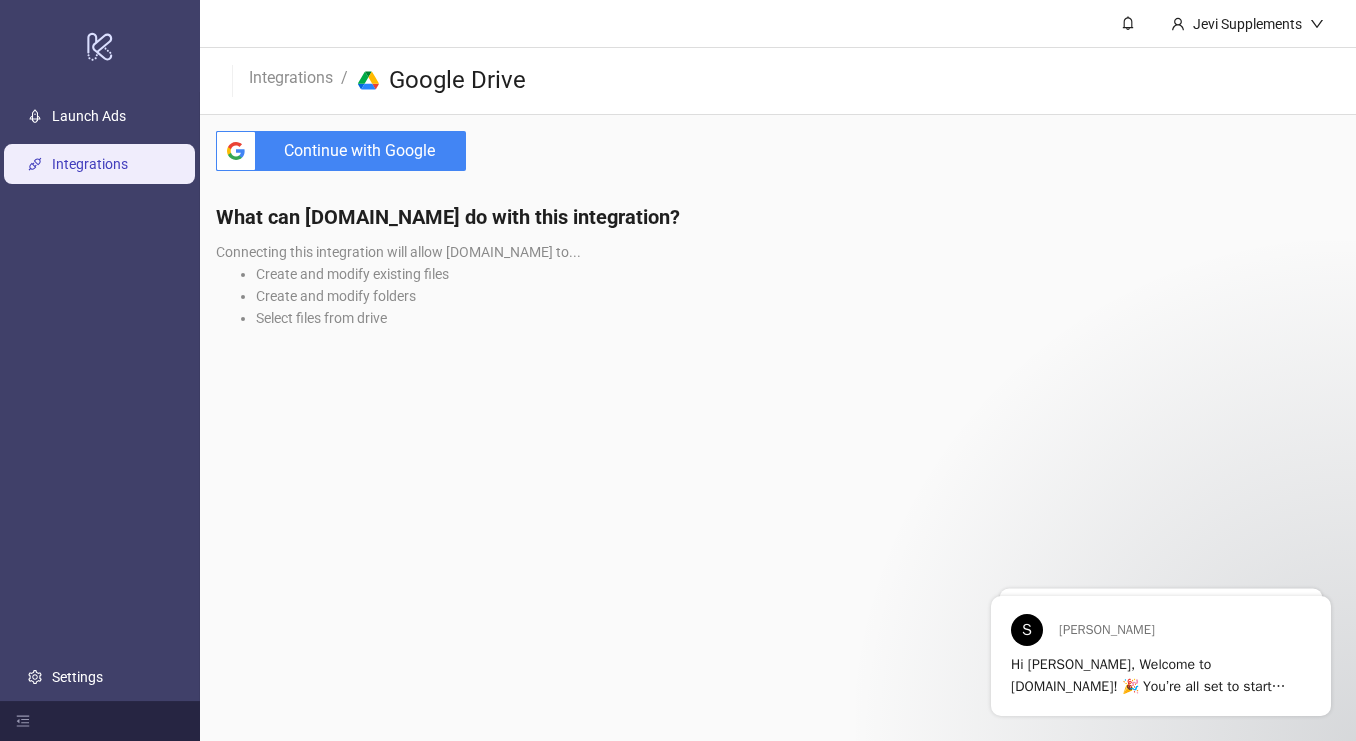 click on "Continue with Google" at bounding box center [365, 151] 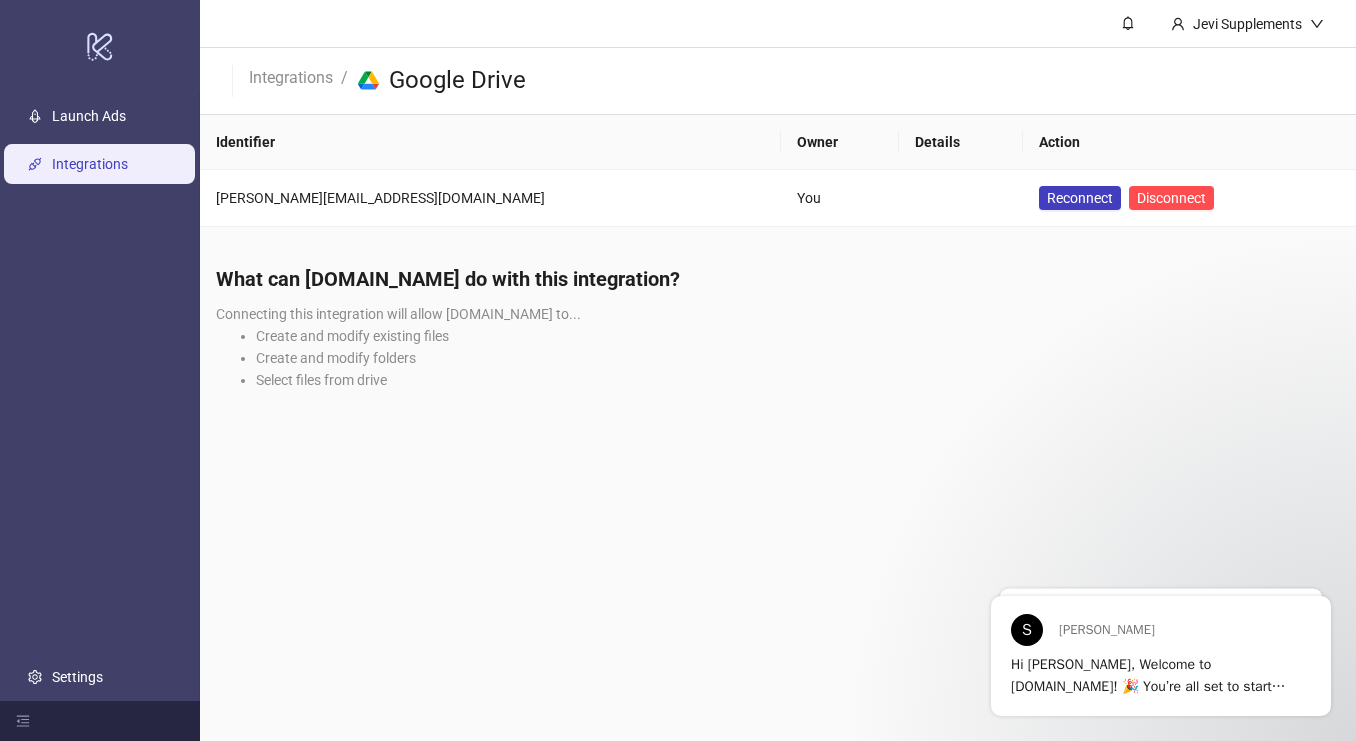 click on "Integrations" at bounding box center [90, 164] 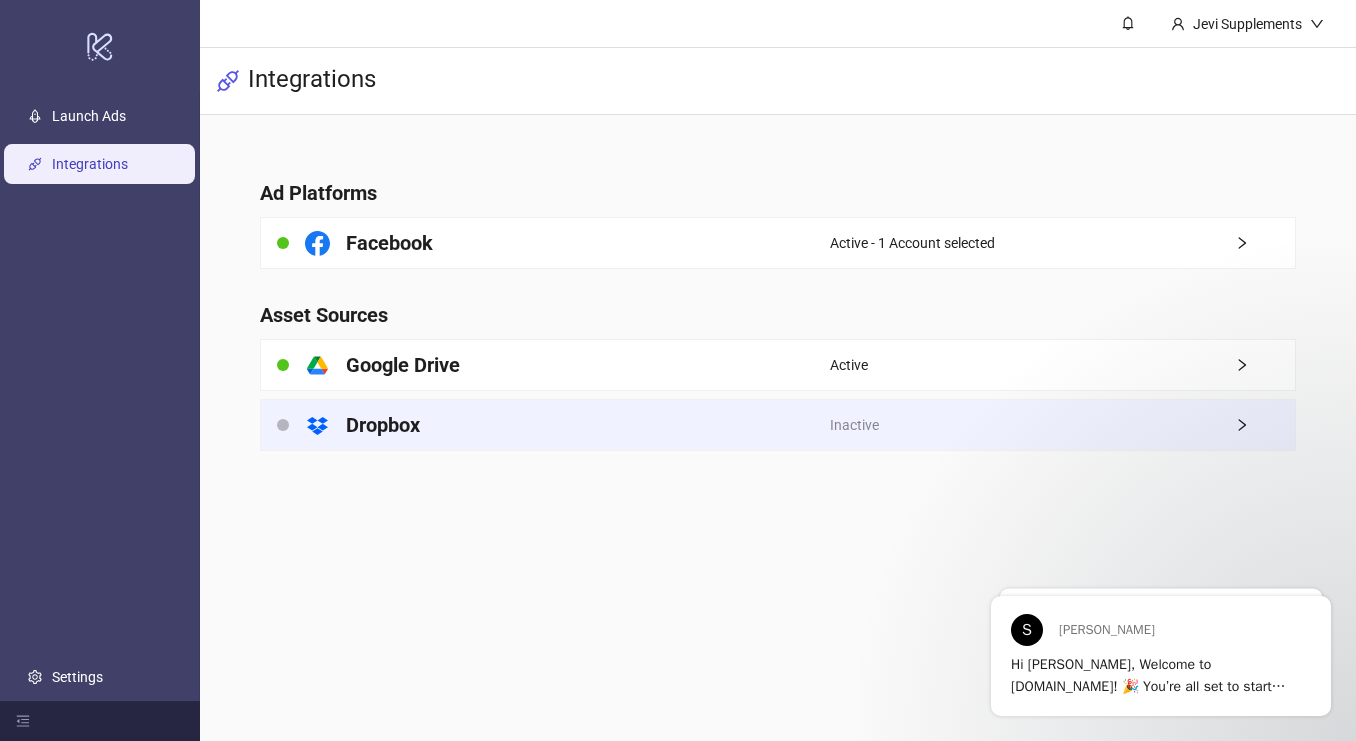 click on "platform/dropbox Dropbox" at bounding box center (545, 425) 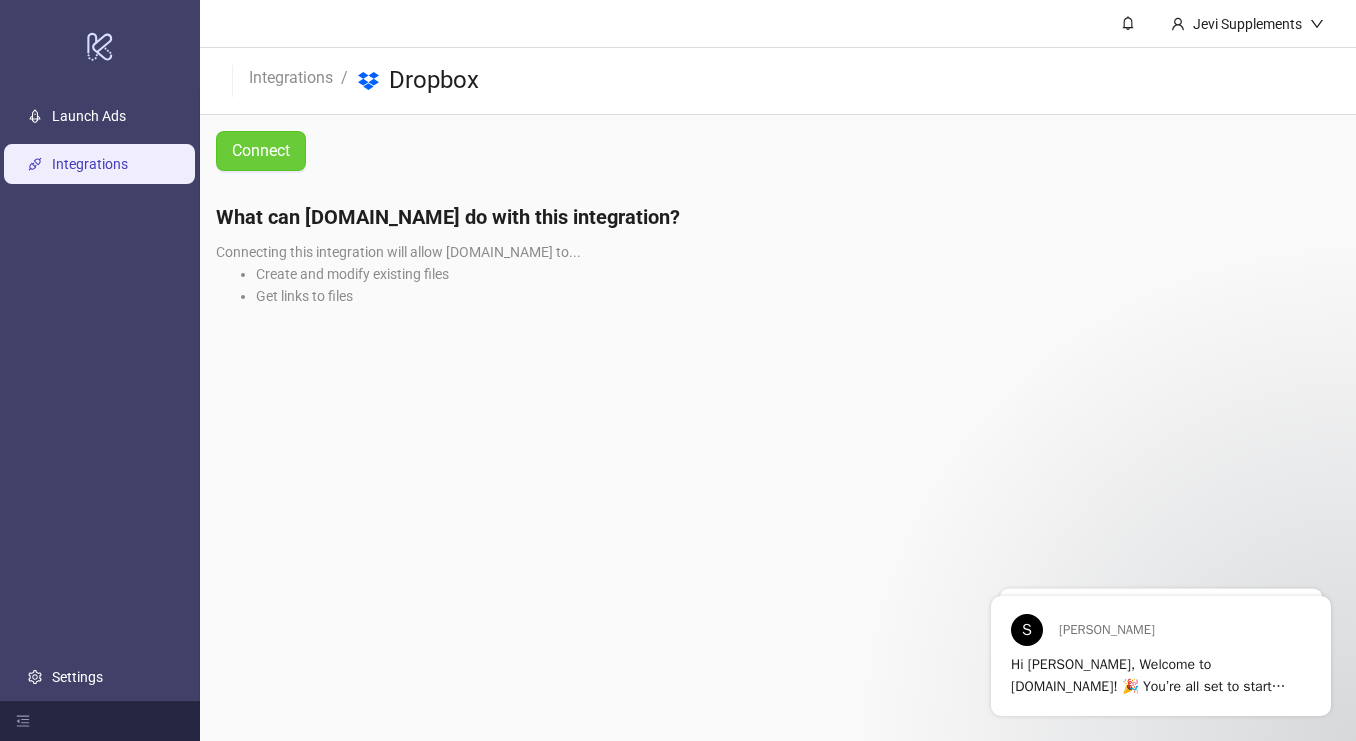 click on "Connect" at bounding box center (261, 150) 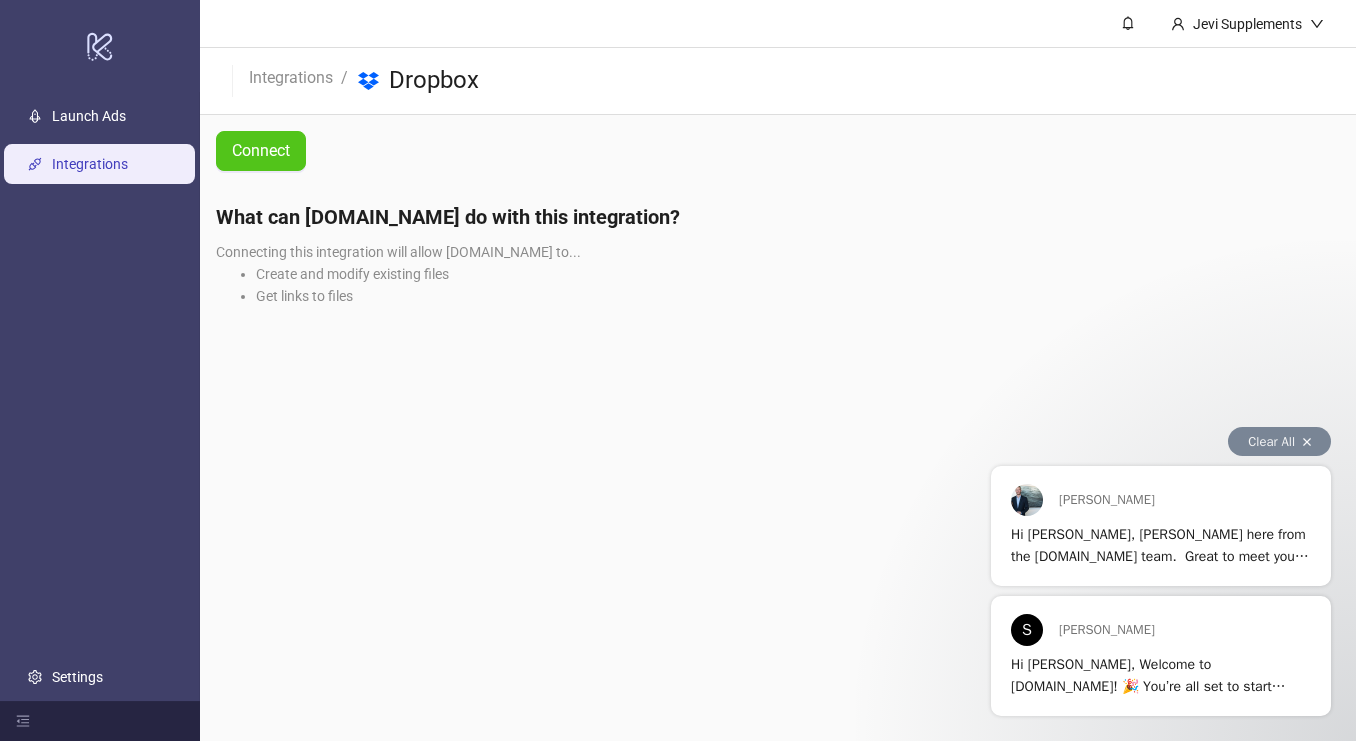 click on "Hi [PERSON_NAME],  [PERSON_NAME] here from the [DOMAIN_NAME] team. ​ Great to meet you, and welcome aboard! ​ Please feel free to reach out to me at any time during your trail. Happy to jump on a call too! ​ Look forward to talking soon. ​ Happy Launching!   [PERSON_NAME]" at bounding box center [1160, 589] 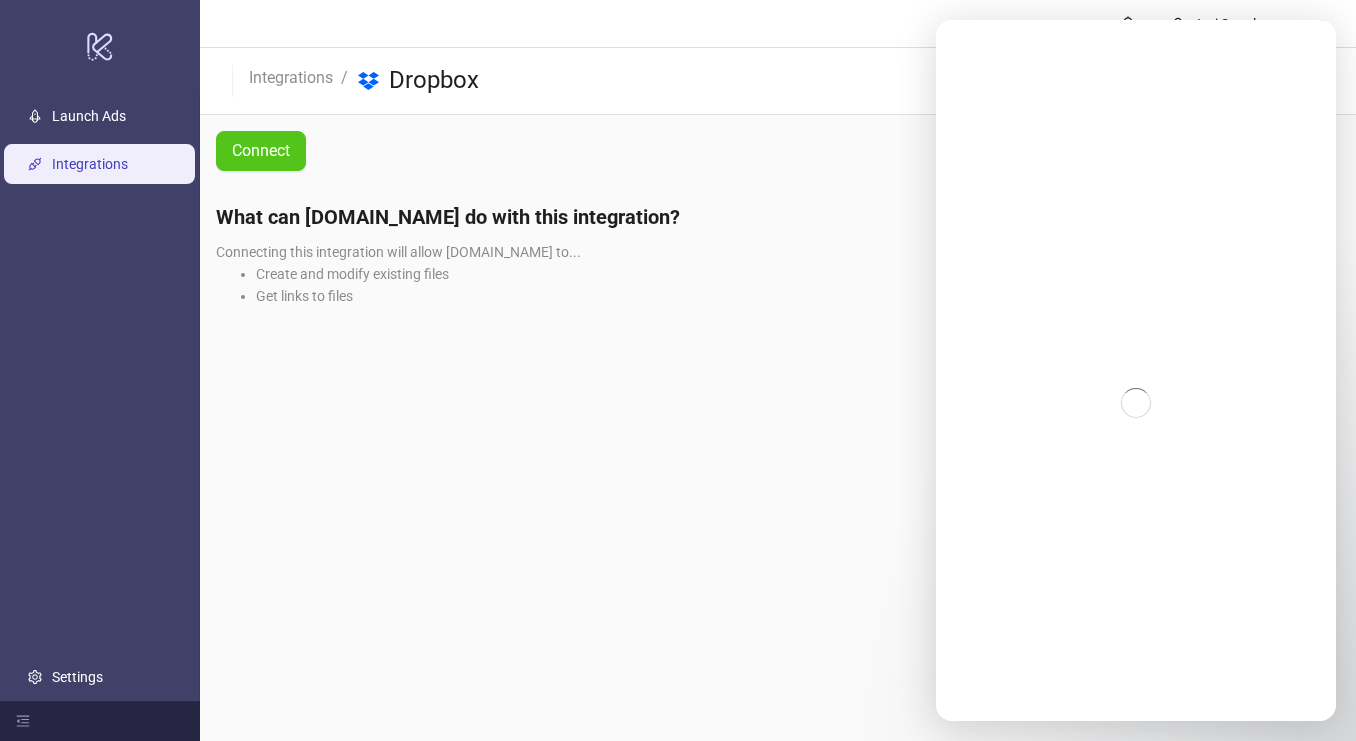 scroll, scrollTop: 0, scrollLeft: 0, axis: both 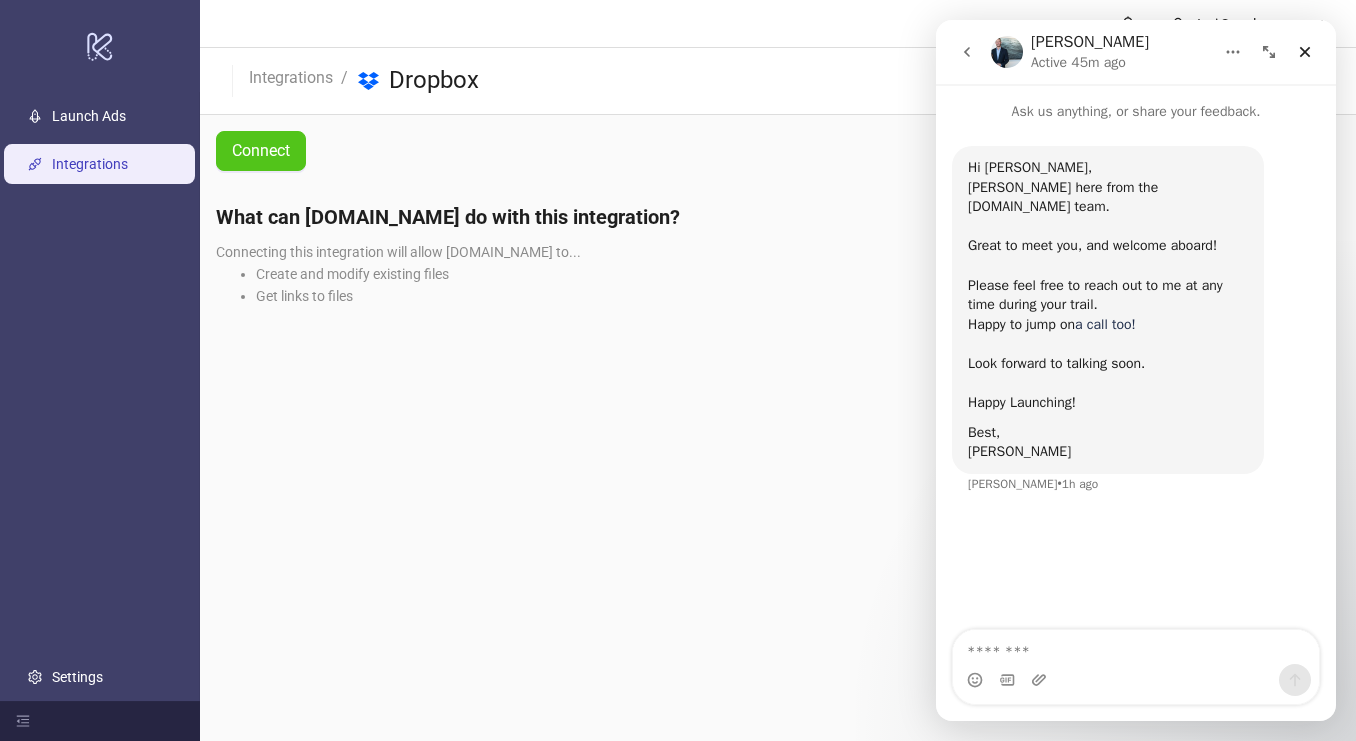 click on "a call too!" at bounding box center (1105, 324) 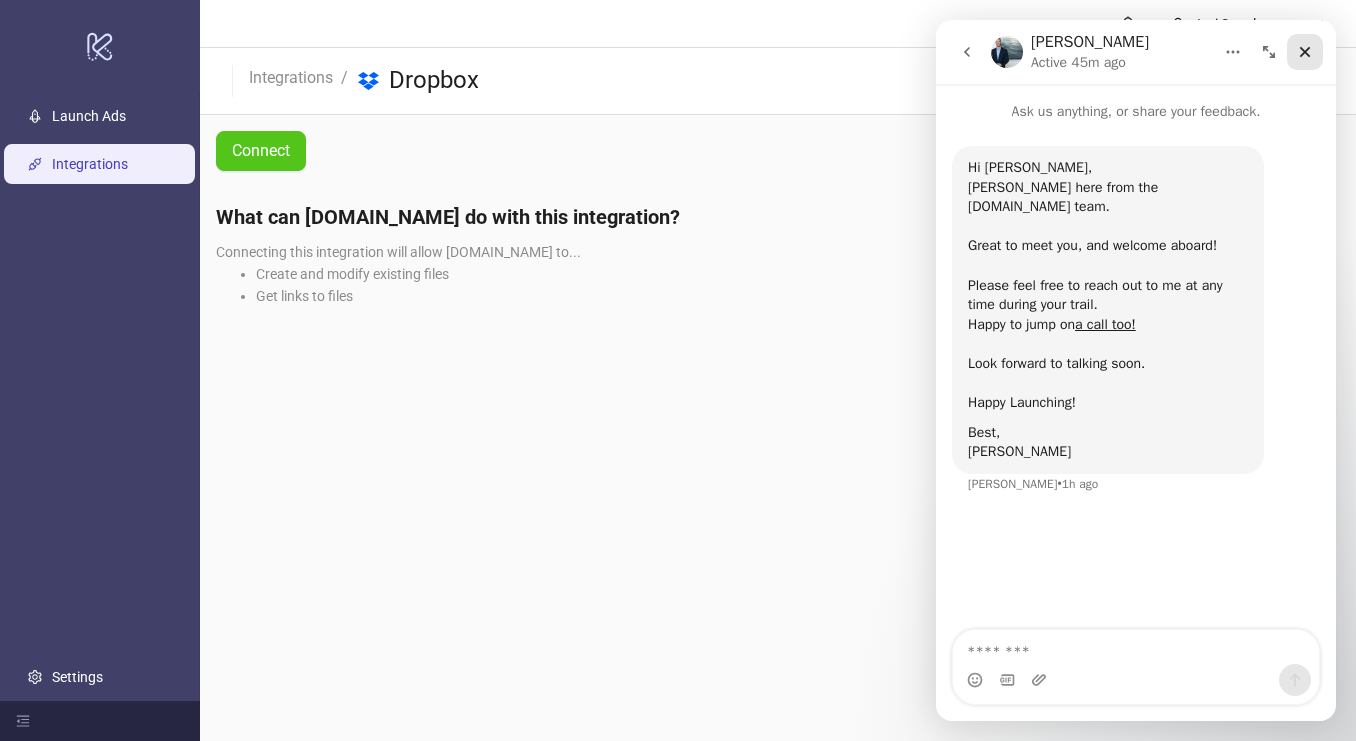 click 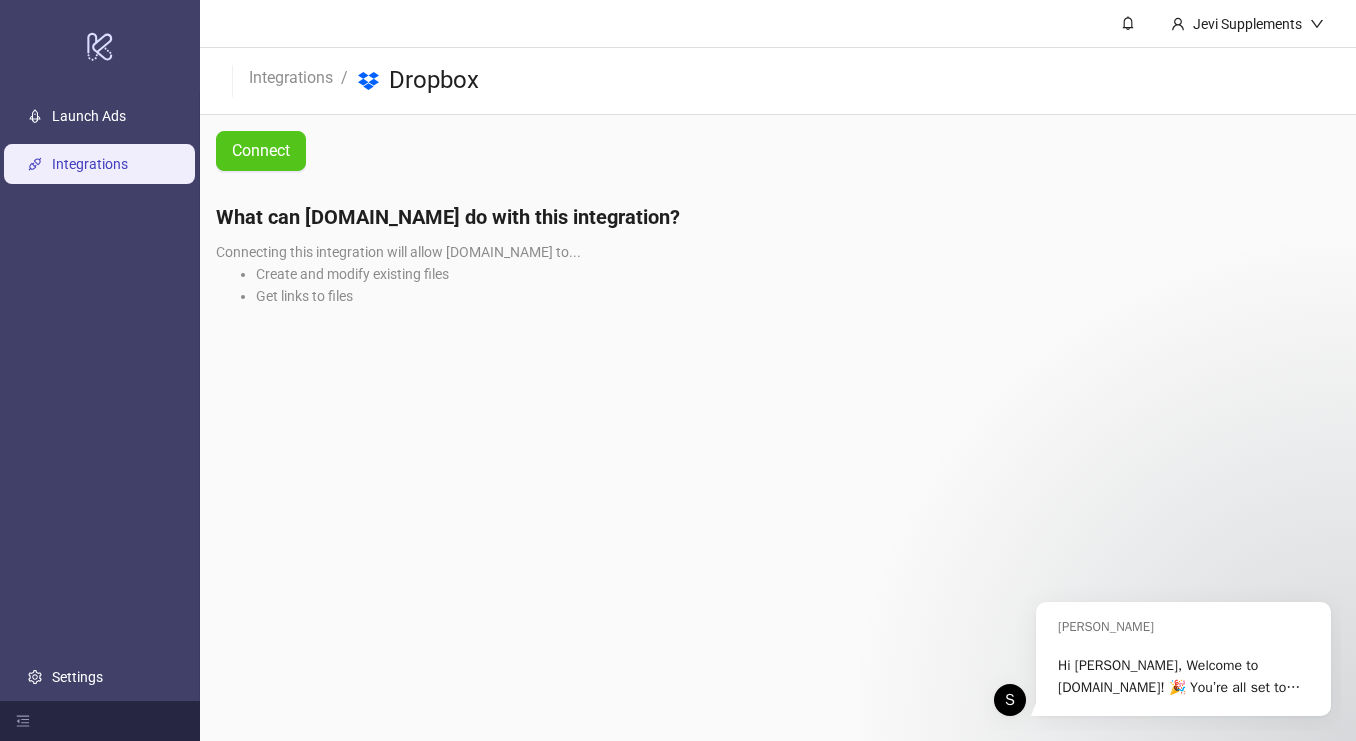 scroll, scrollTop: 0, scrollLeft: 0, axis: both 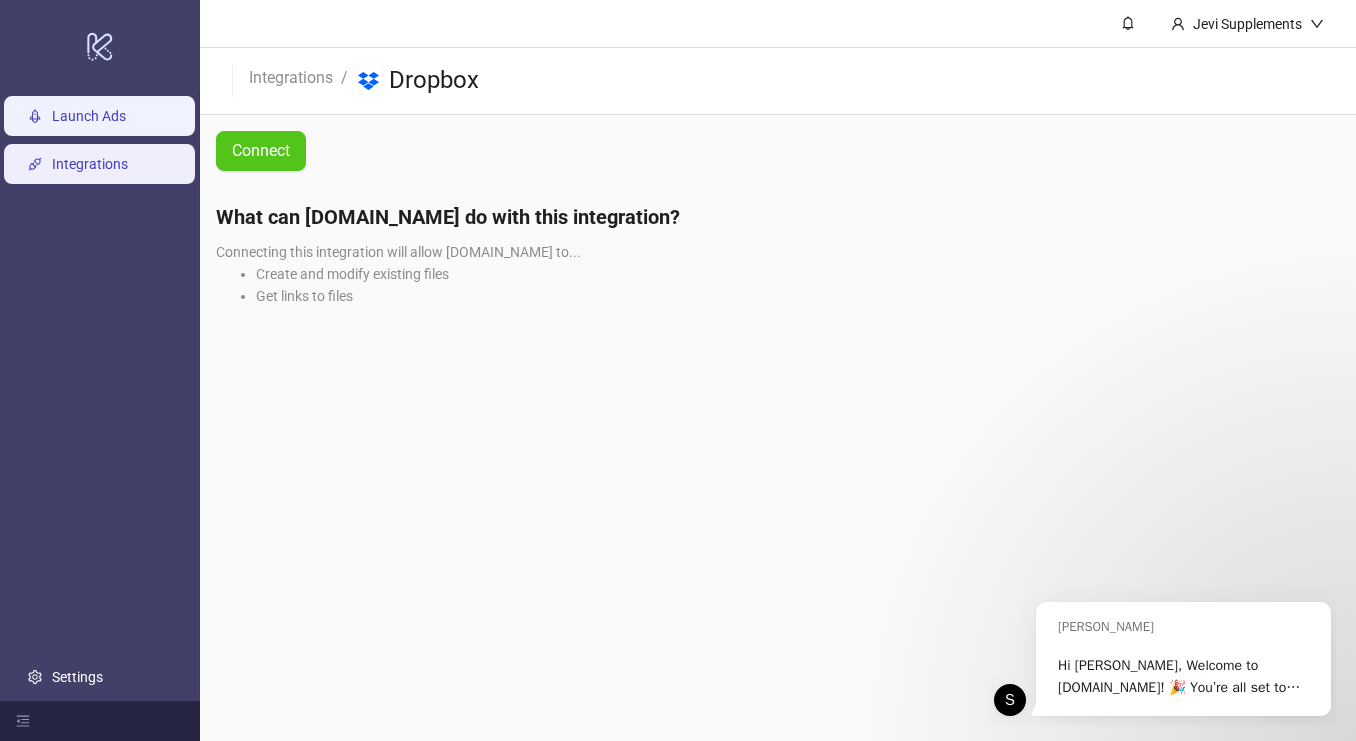 click on "Launch Ads" at bounding box center (89, 116) 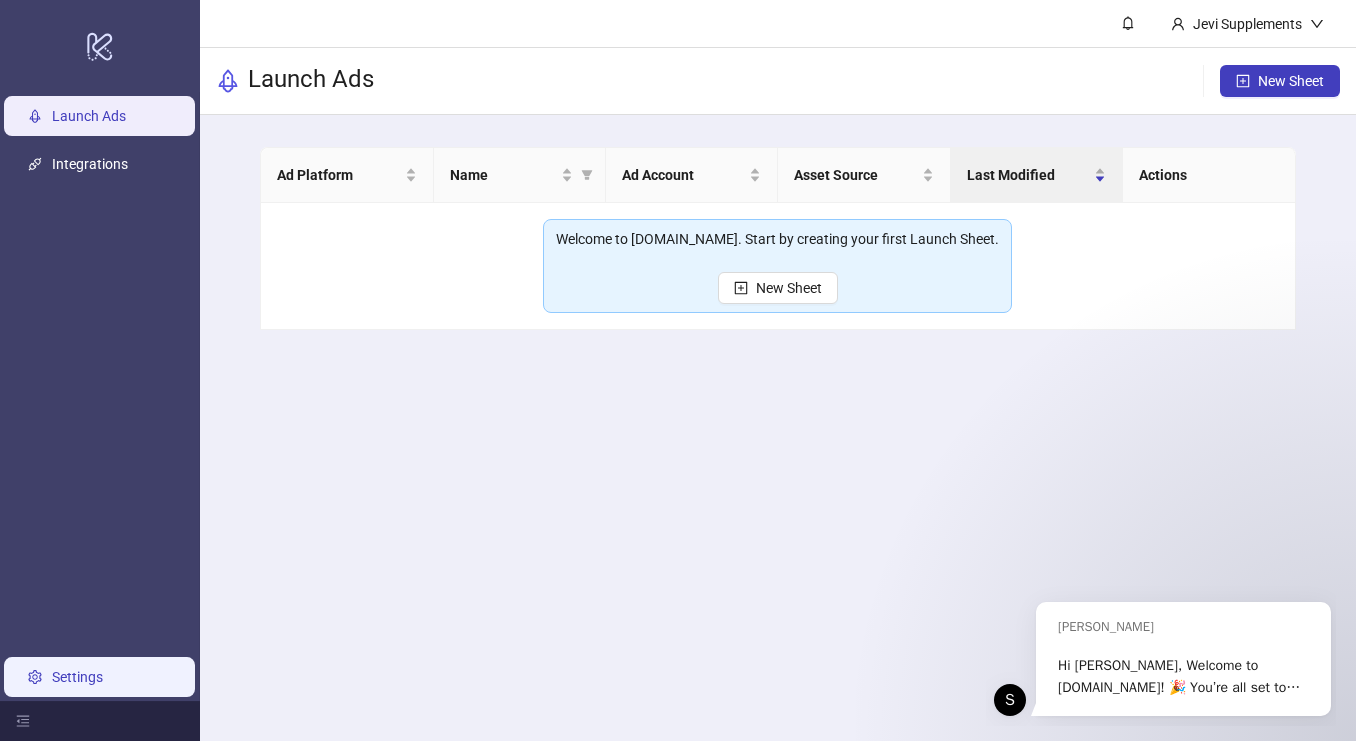 click on "Settings" at bounding box center (77, 677) 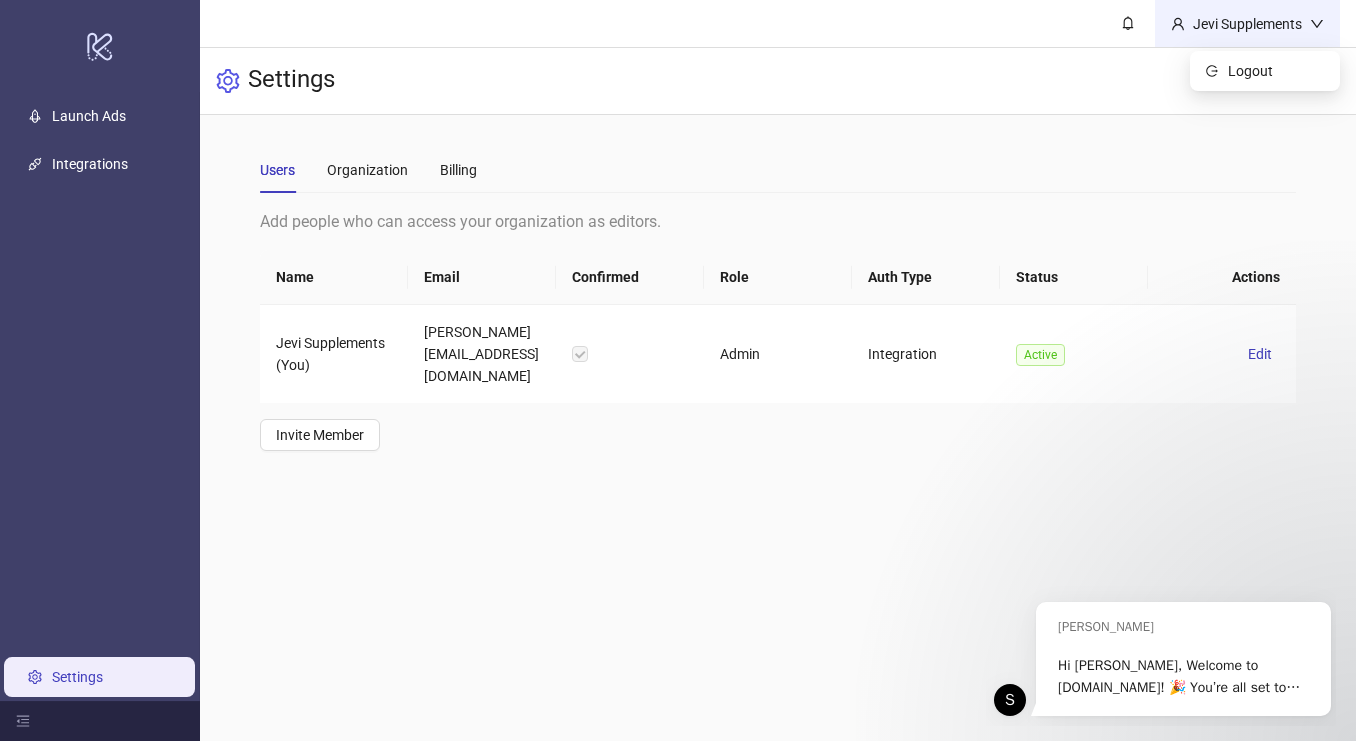 click on "Jevi Supplements" at bounding box center [1247, 24] 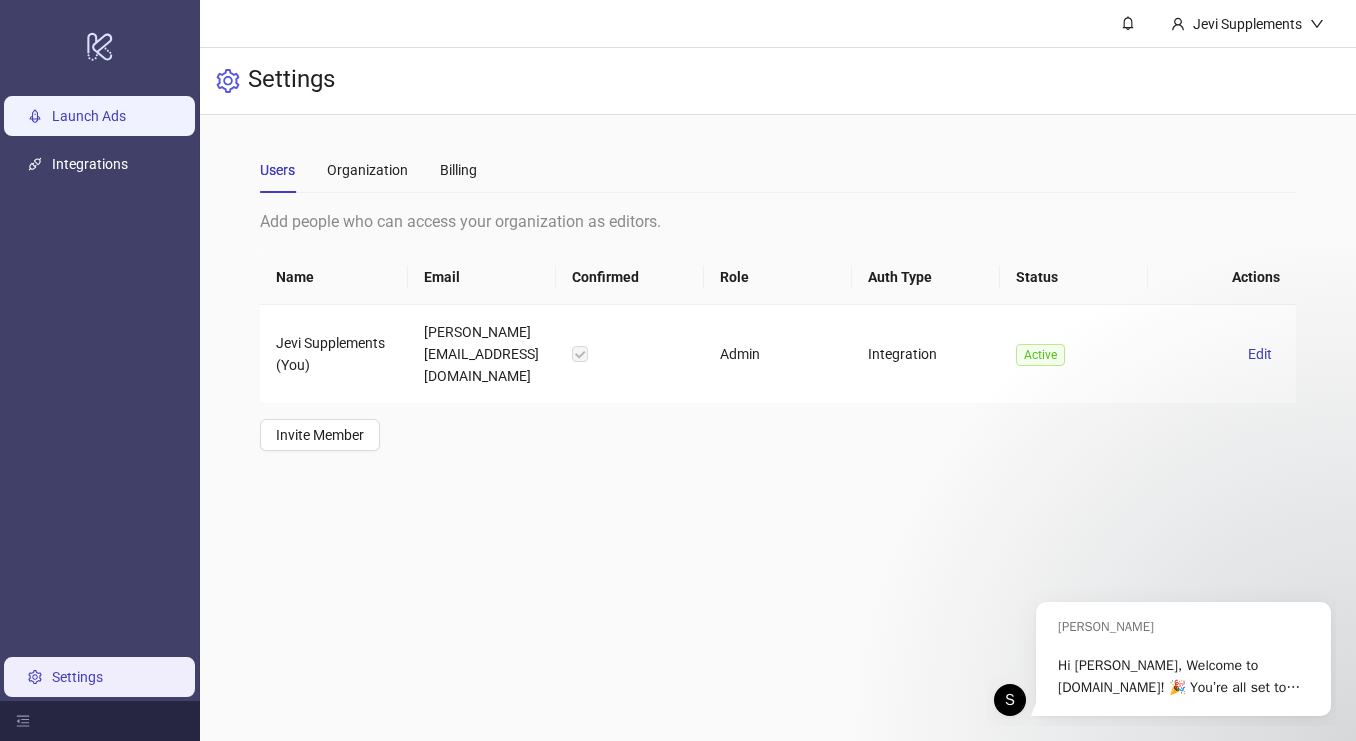 click on "Launch Ads" at bounding box center (89, 116) 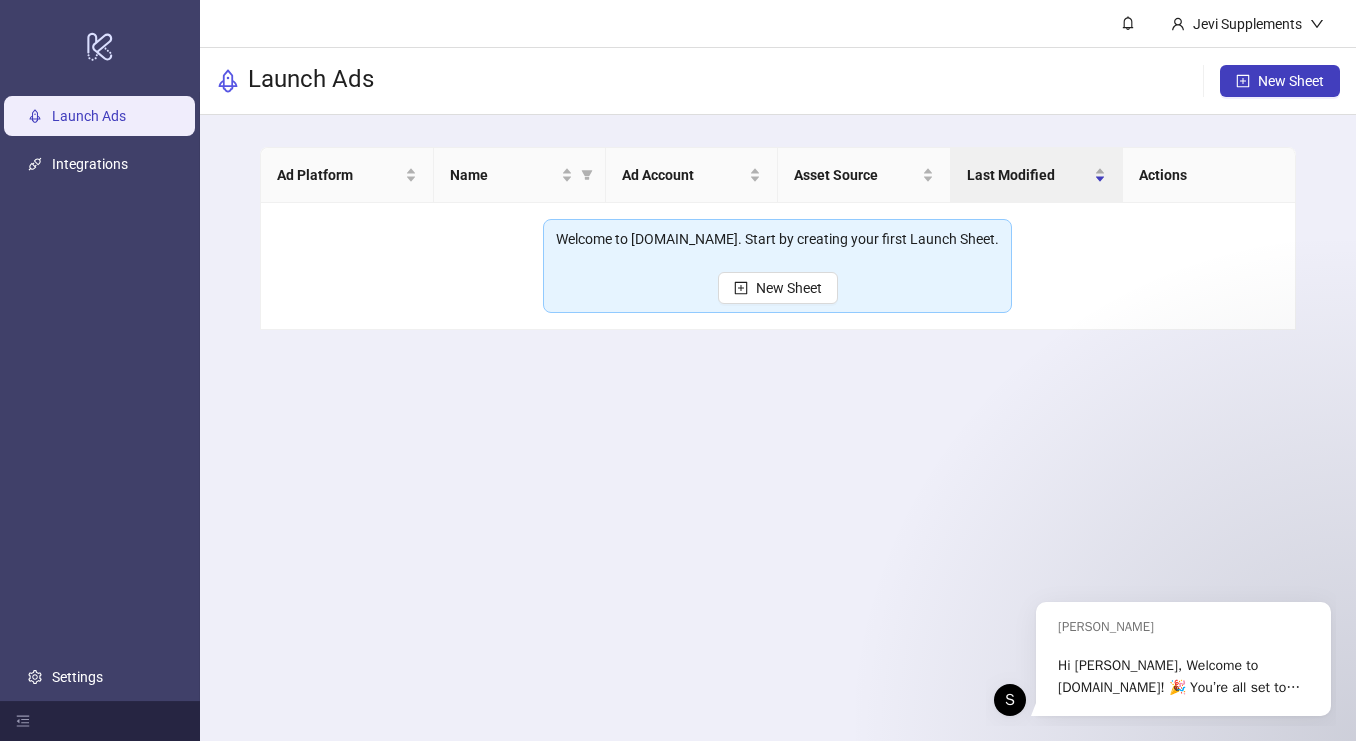click on "Actions" at bounding box center (1209, 175) 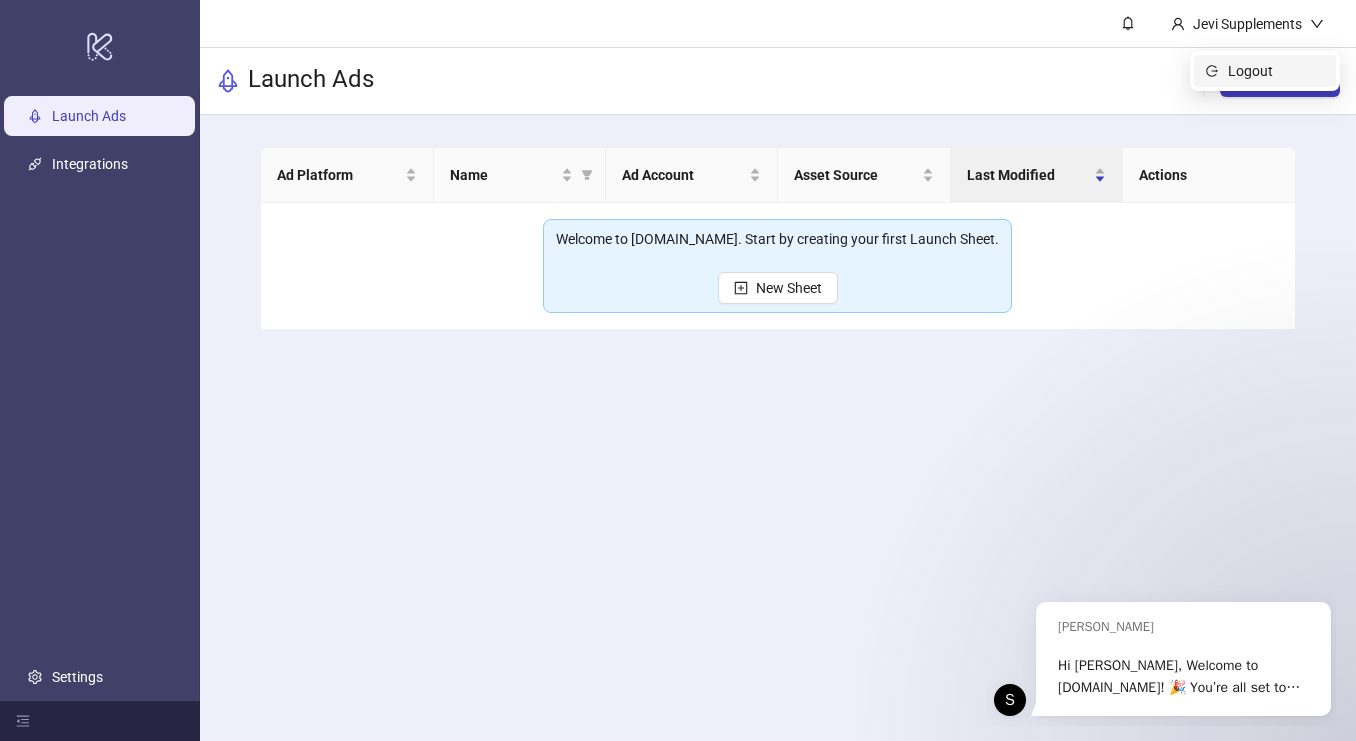 click on "Logout" at bounding box center [1276, 71] 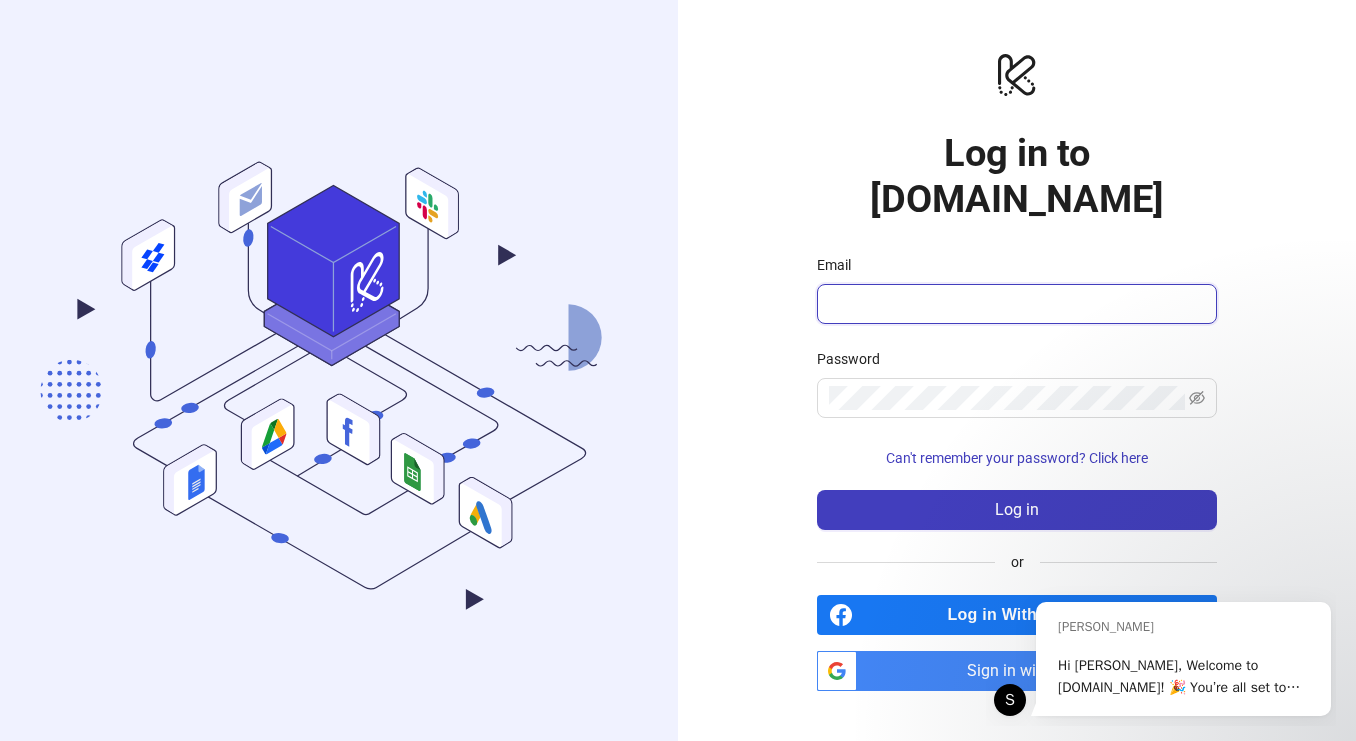 click on "Email" at bounding box center [1015, 304] 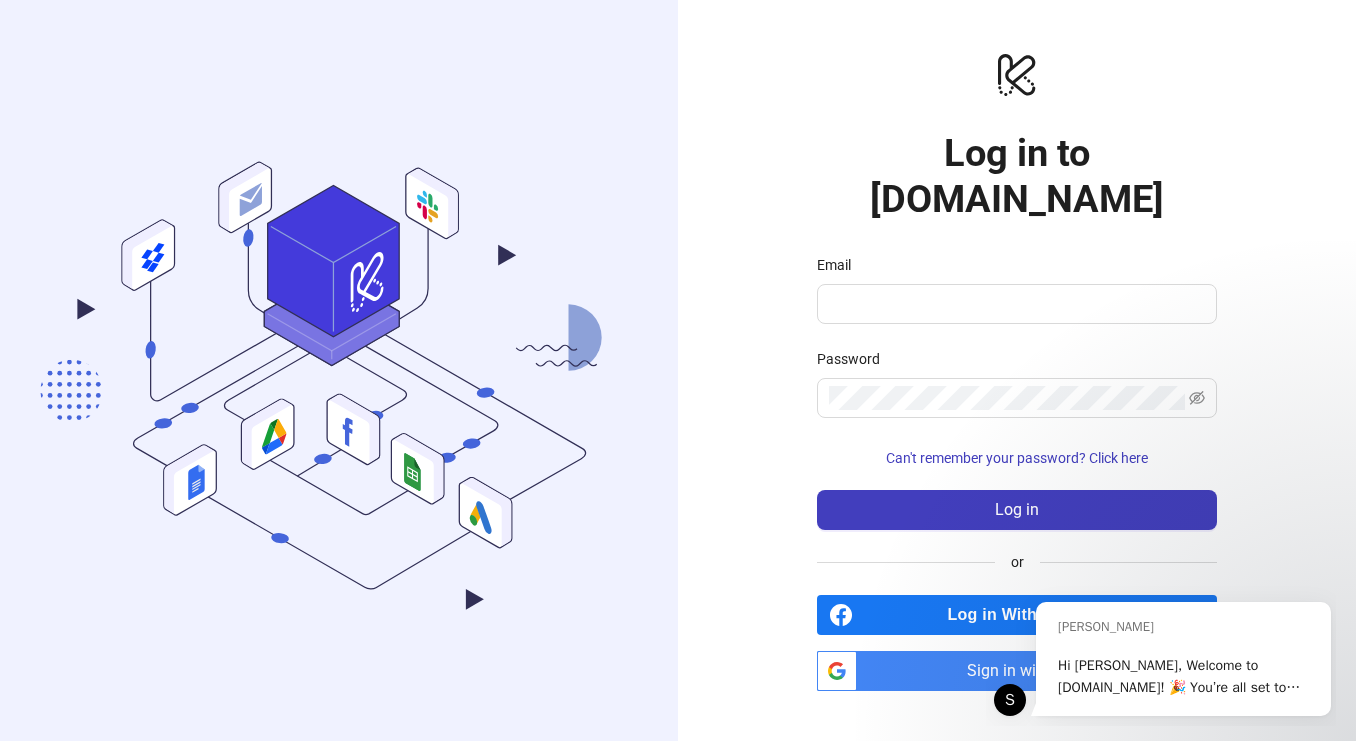 click on "Sign in with Google" at bounding box center (1041, 671) 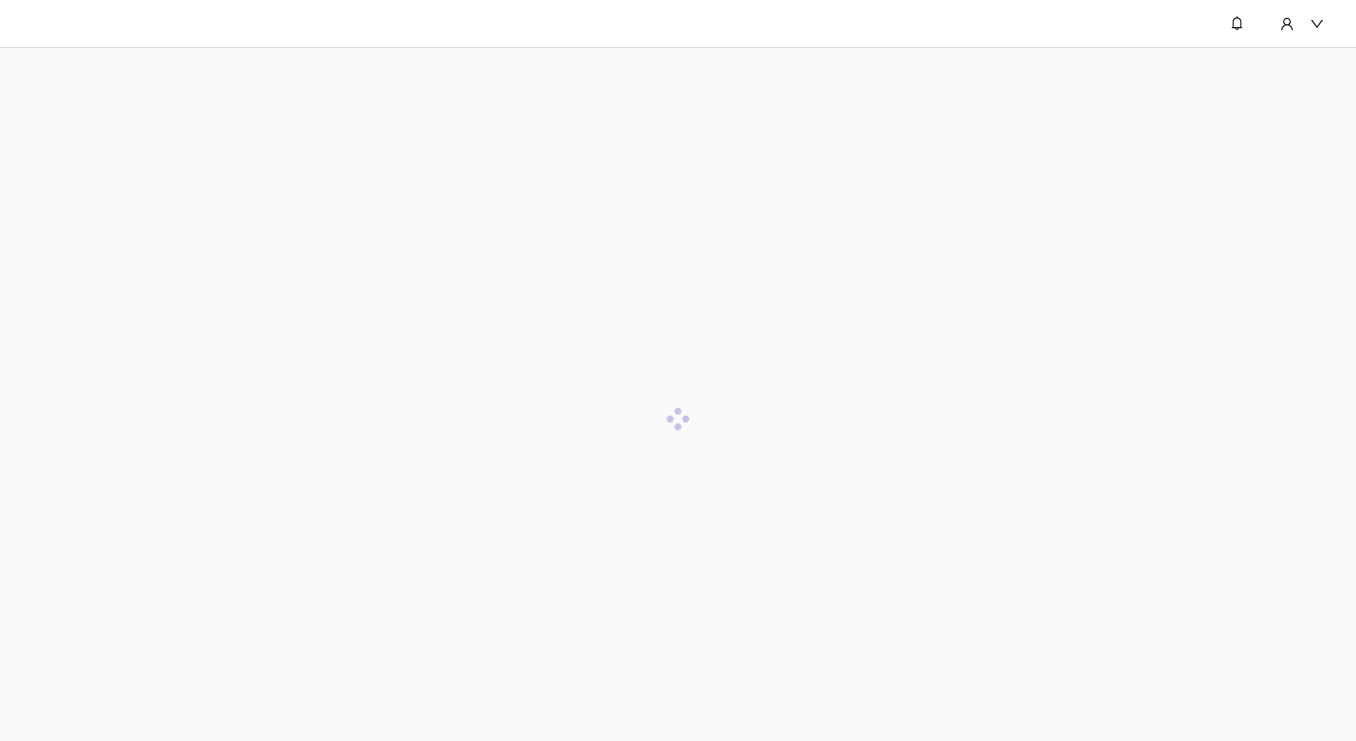 scroll, scrollTop: 0, scrollLeft: 0, axis: both 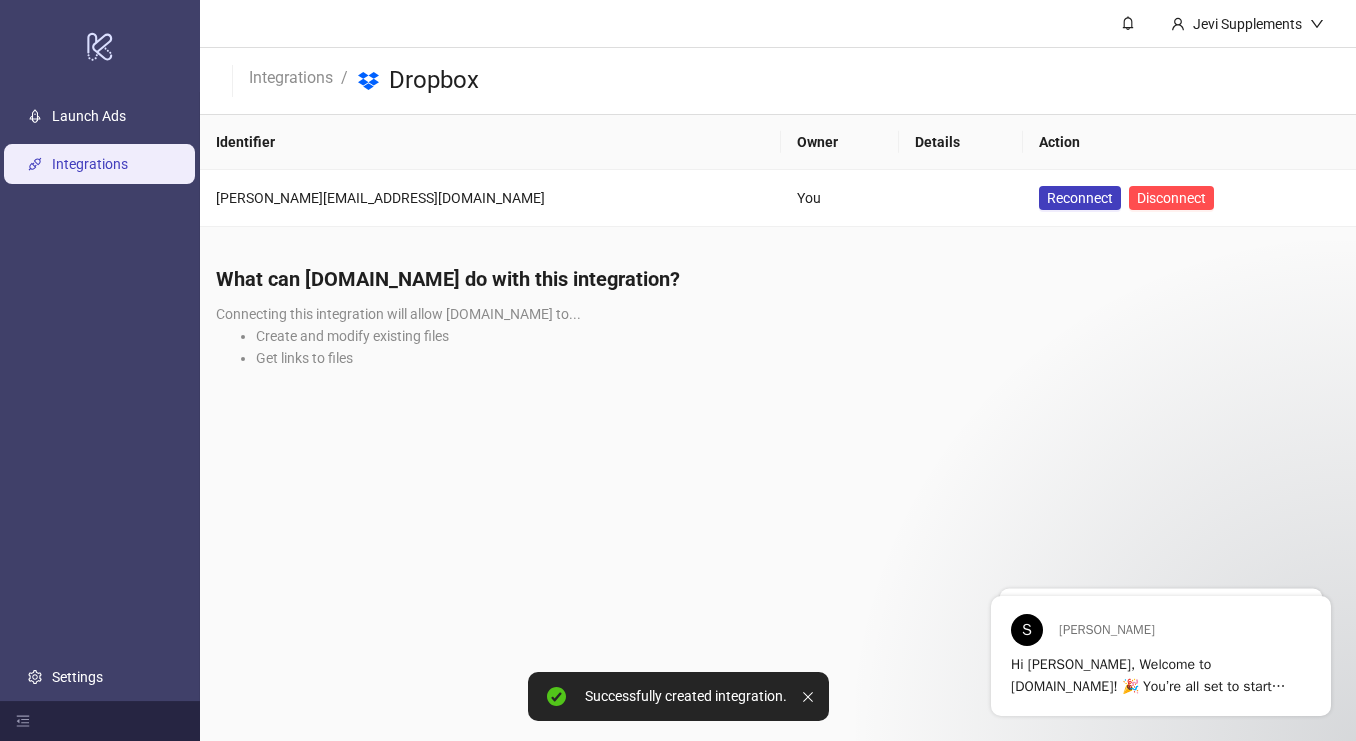 click on "Integrations" at bounding box center [90, 164] 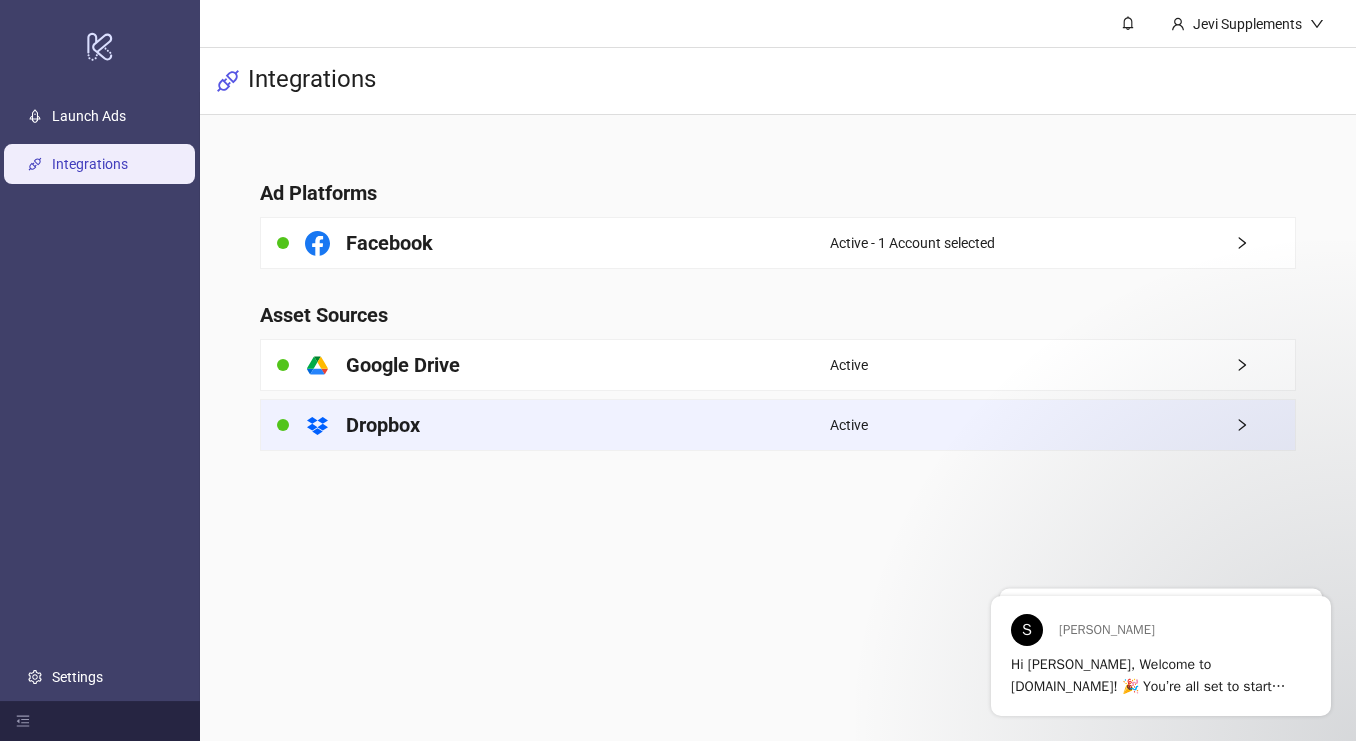 click on "Active" at bounding box center [1062, 425] 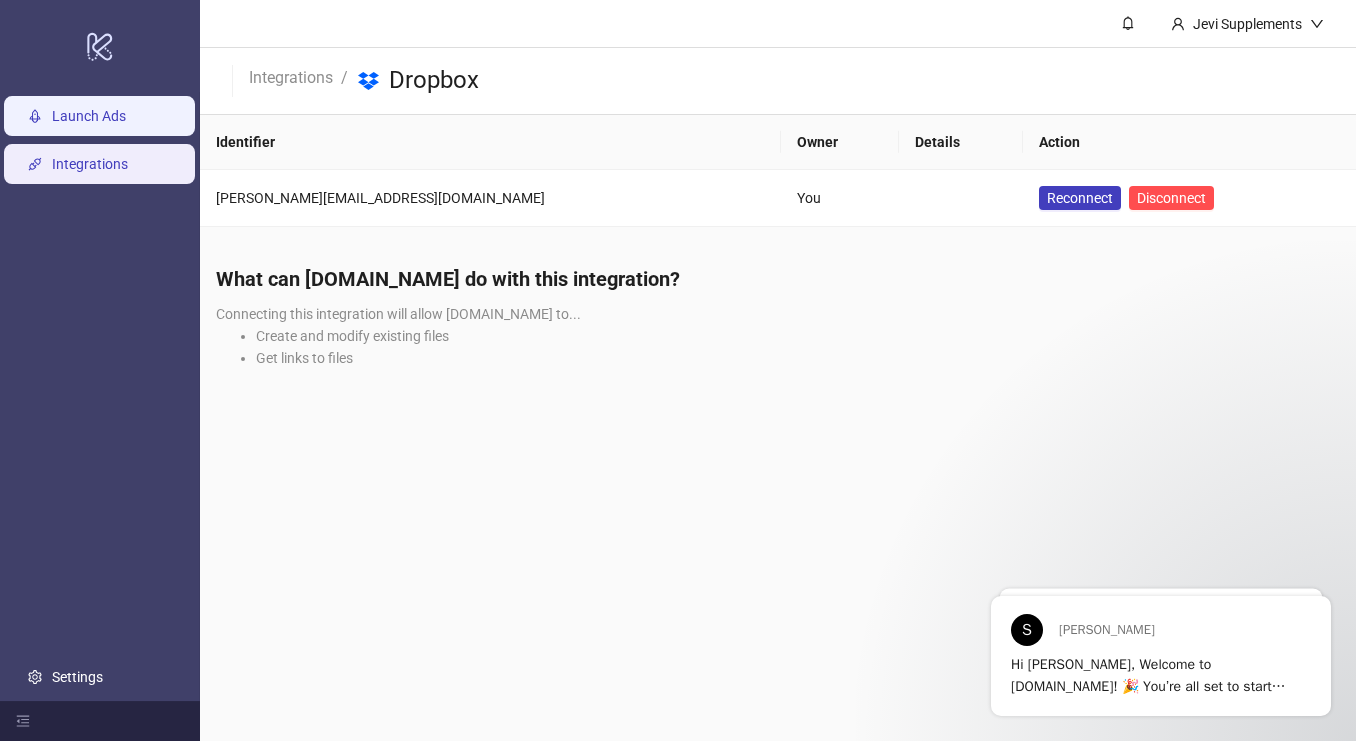 click on "Launch Ads" at bounding box center (89, 116) 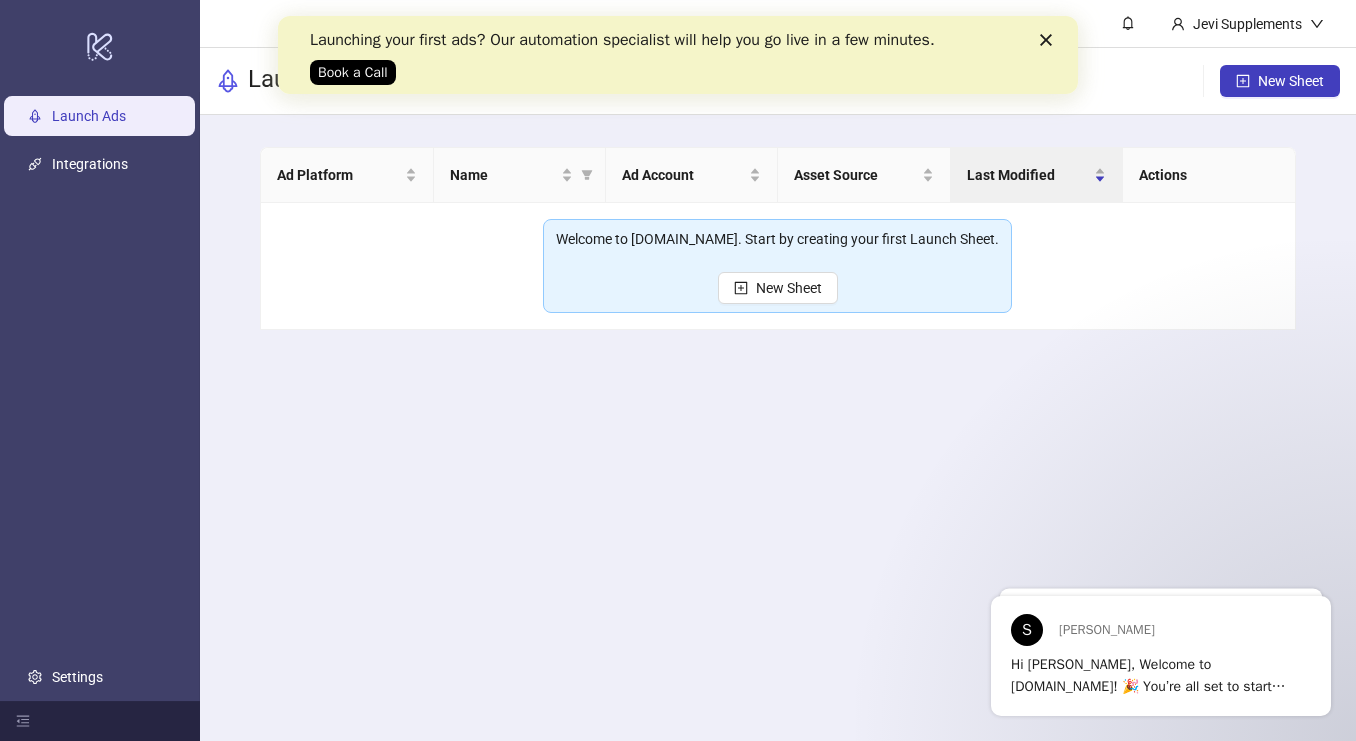 scroll, scrollTop: 0, scrollLeft: 0, axis: both 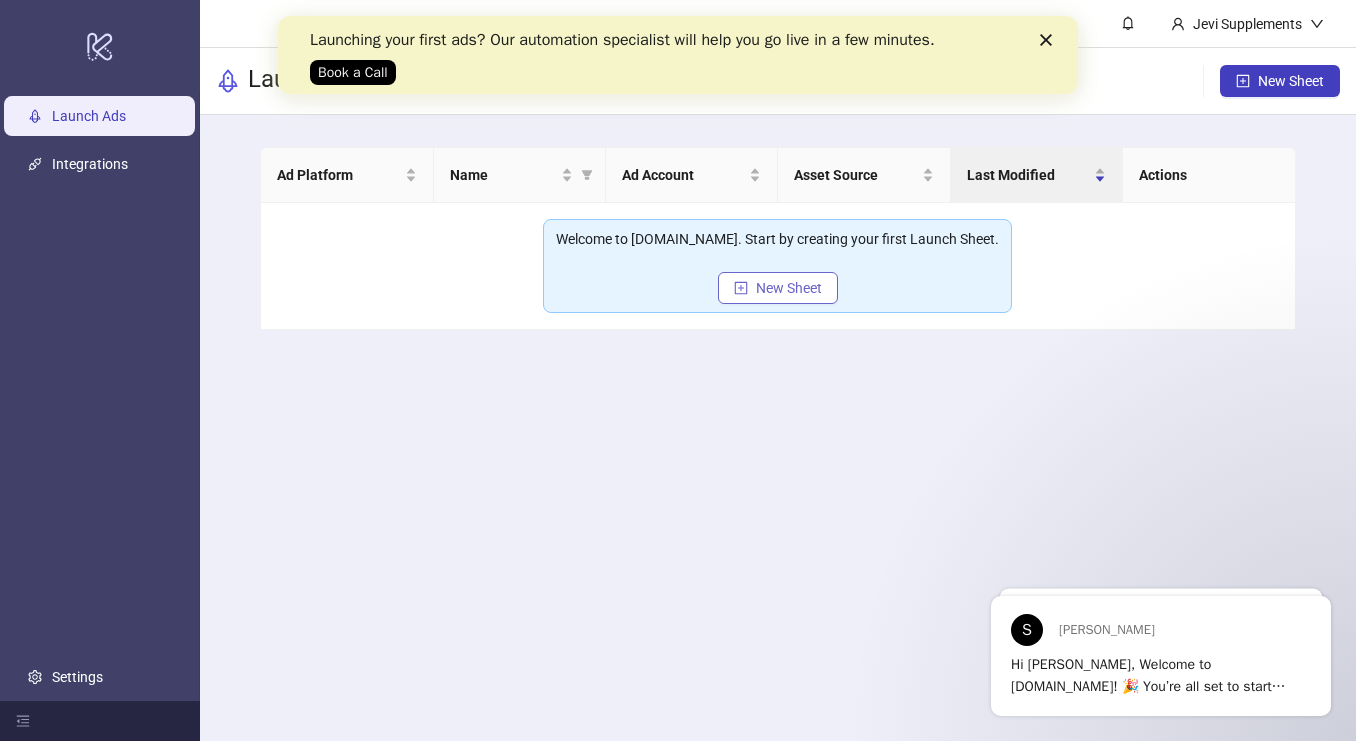 click on "New Sheet" at bounding box center (789, 288) 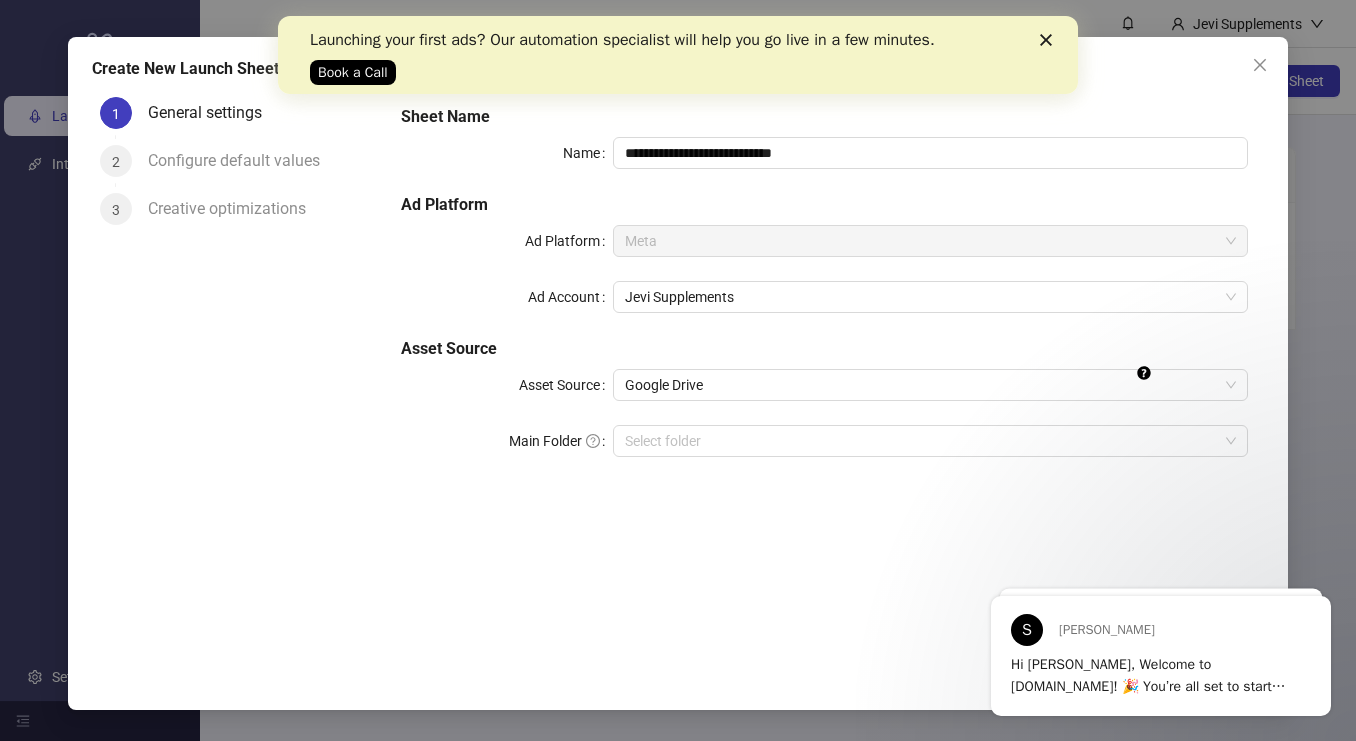 click 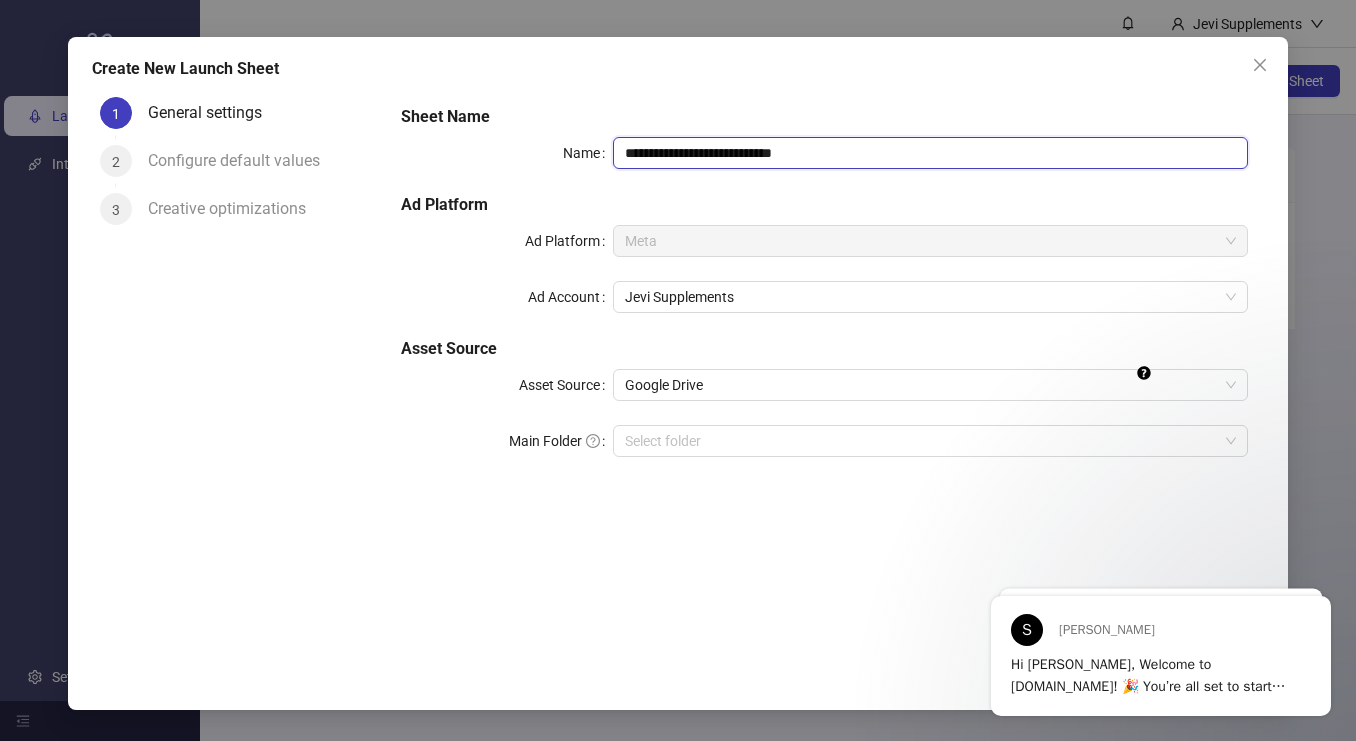 drag, startPoint x: 849, startPoint y: 158, endPoint x: 567, endPoint y: 153, distance: 282.0443 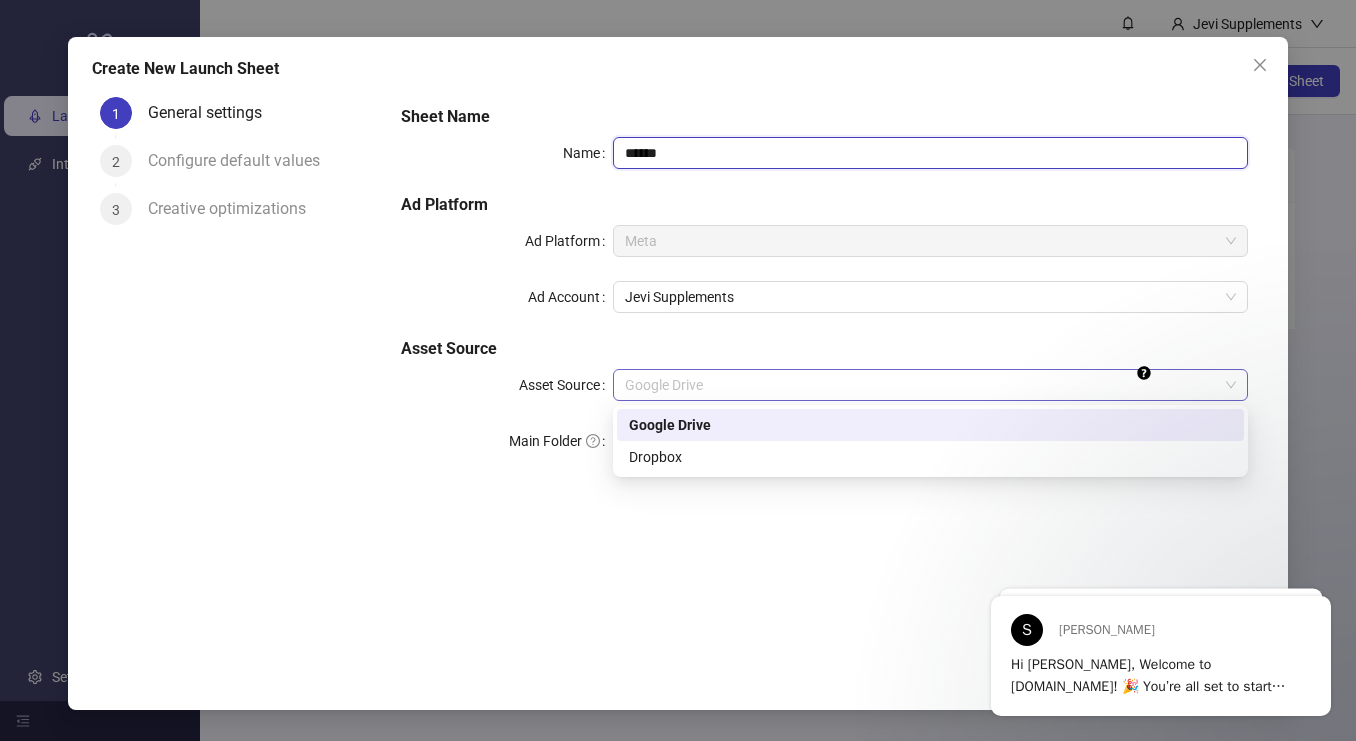click on "Google Drive" at bounding box center (930, 385) 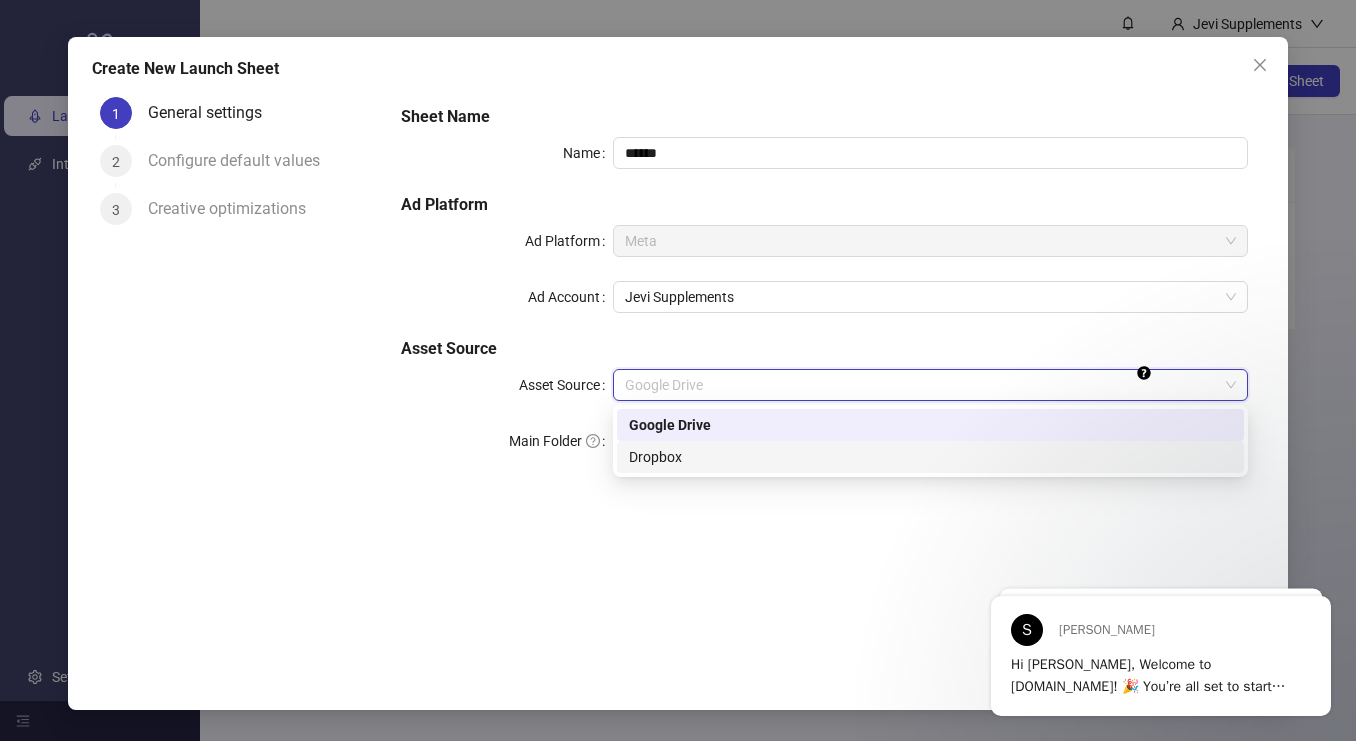 click on "Dropbox" at bounding box center [930, 457] 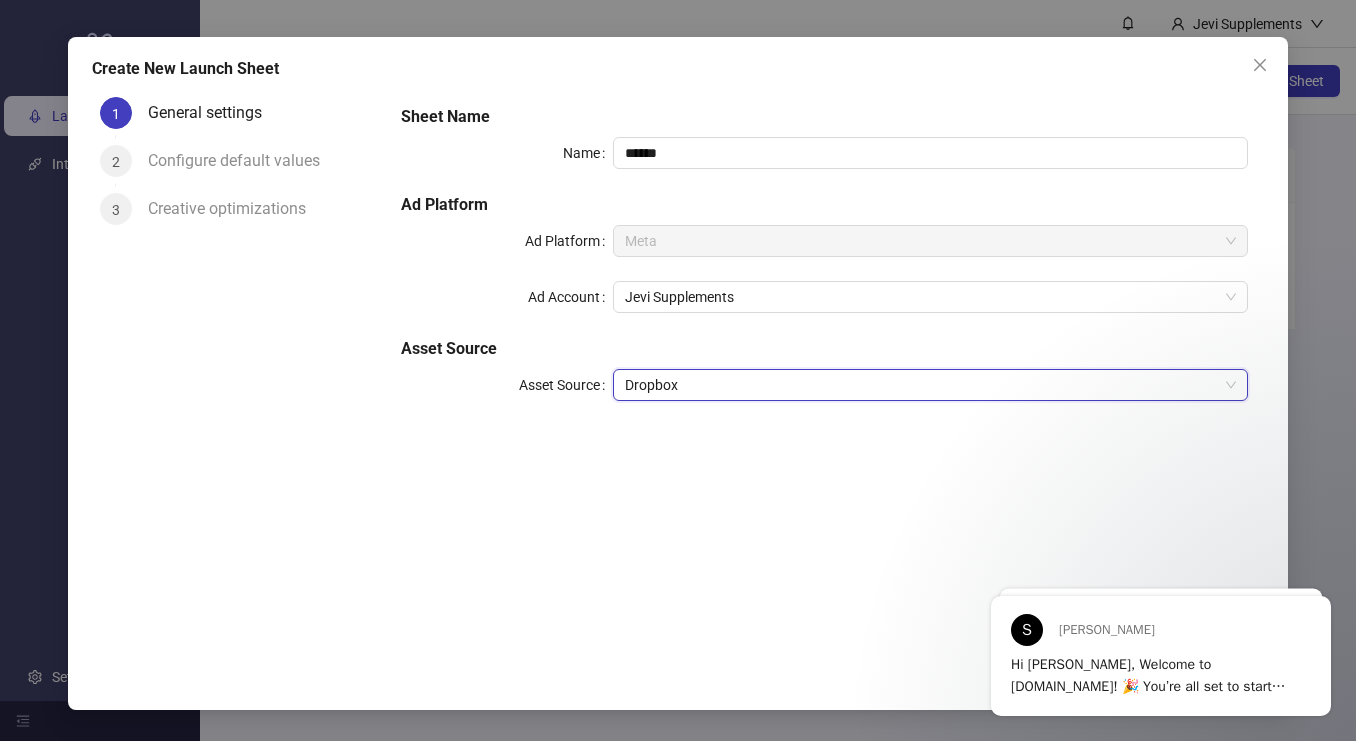 click on "Dropbox" at bounding box center (930, 385) 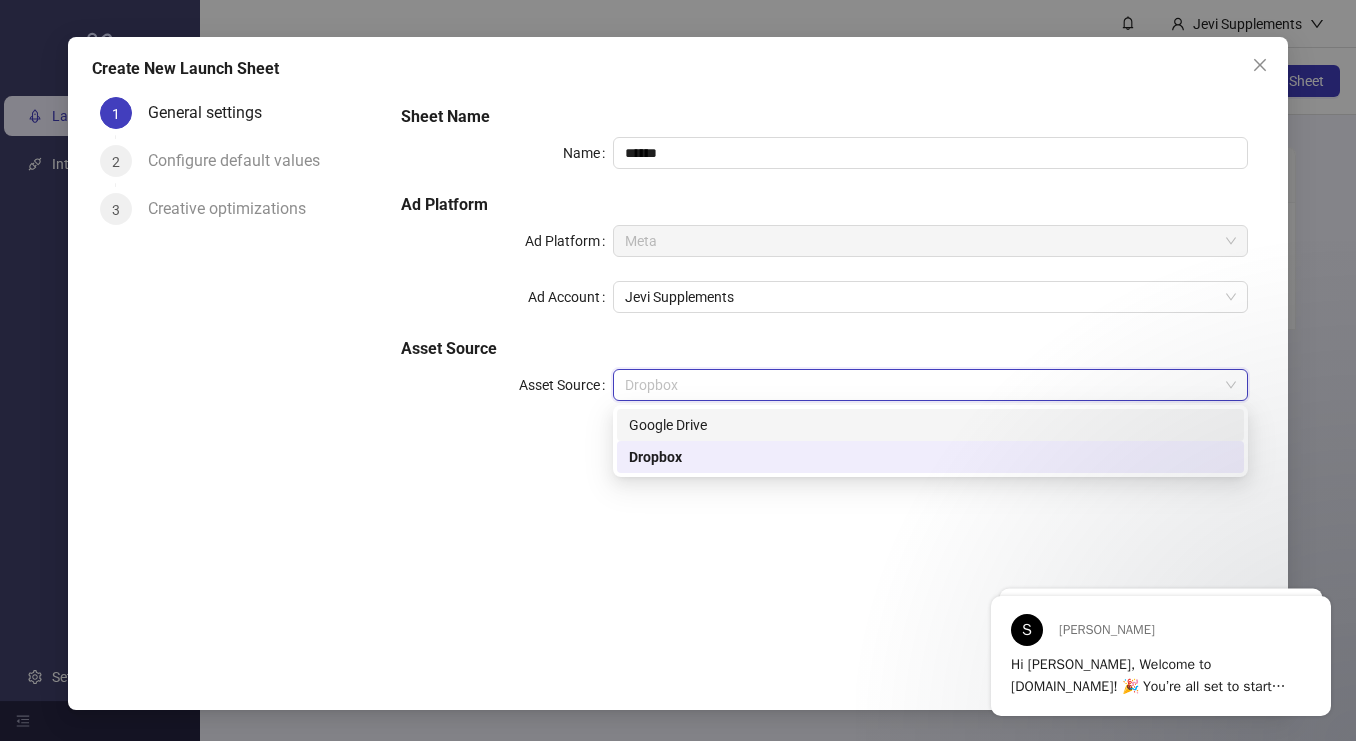 click on "Google Drive" at bounding box center [930, 425] 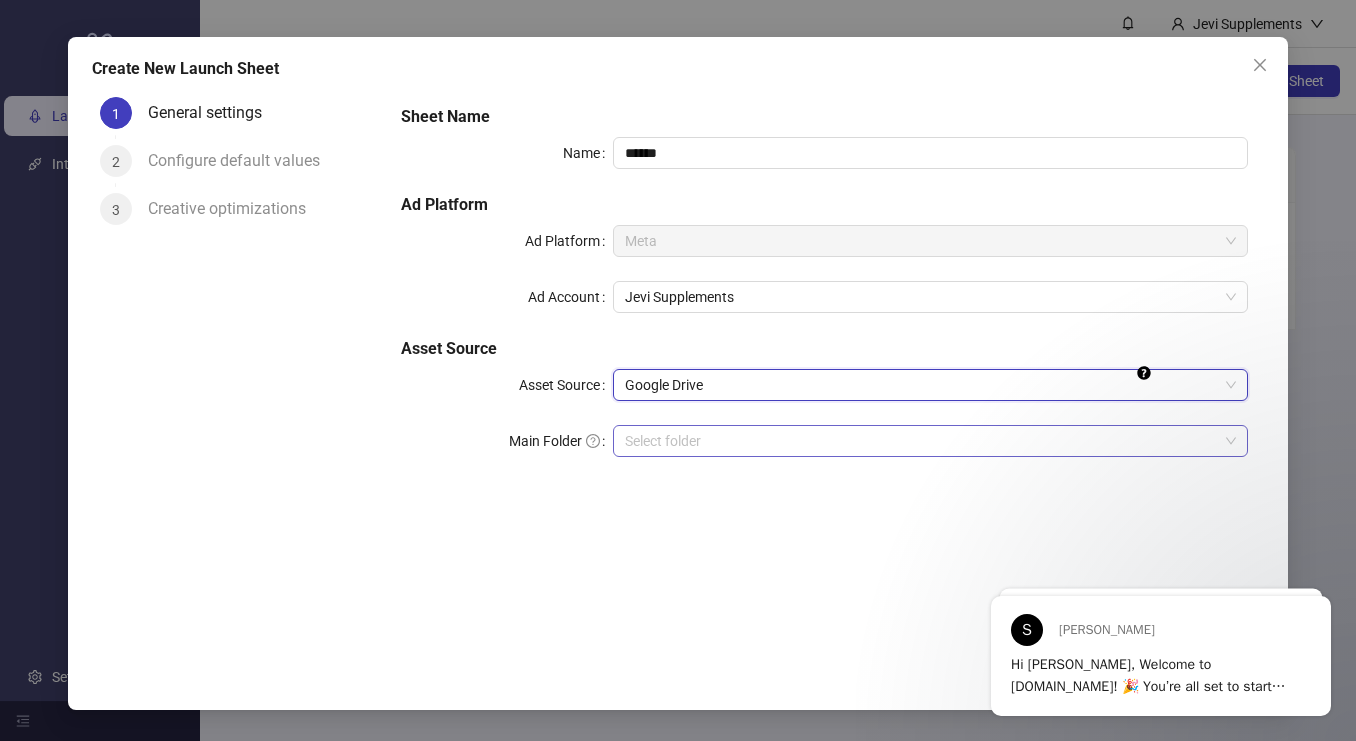 click on "Main Folder" at bounding box center [921, 441] 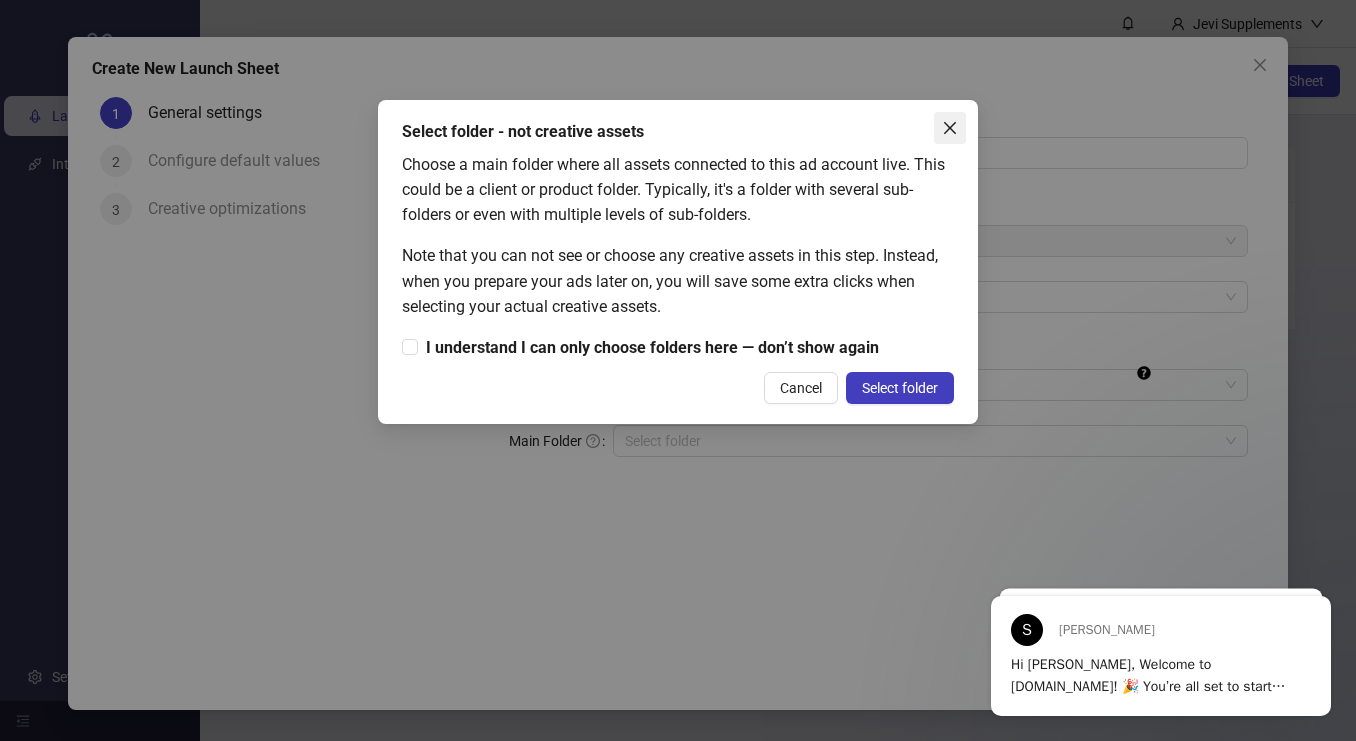 click 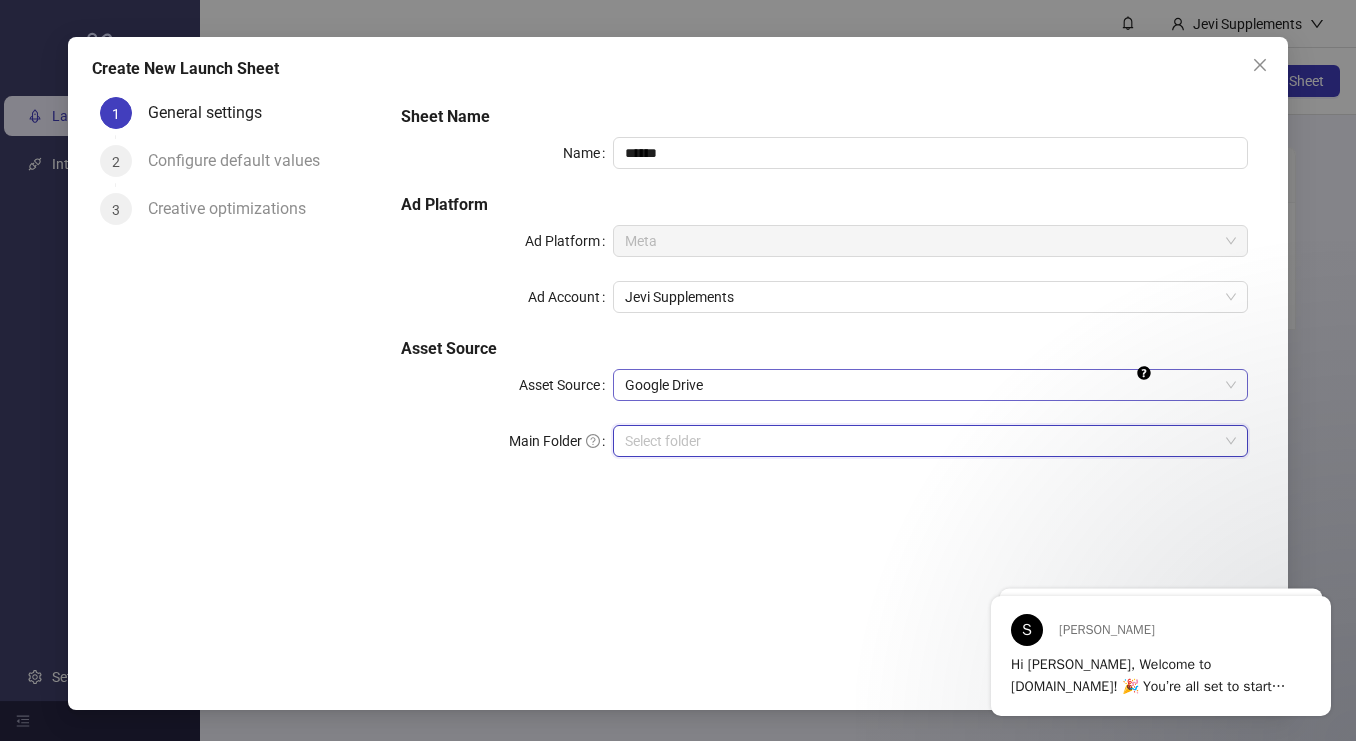 click on "Google Drive" at bounding box center [930, 385] 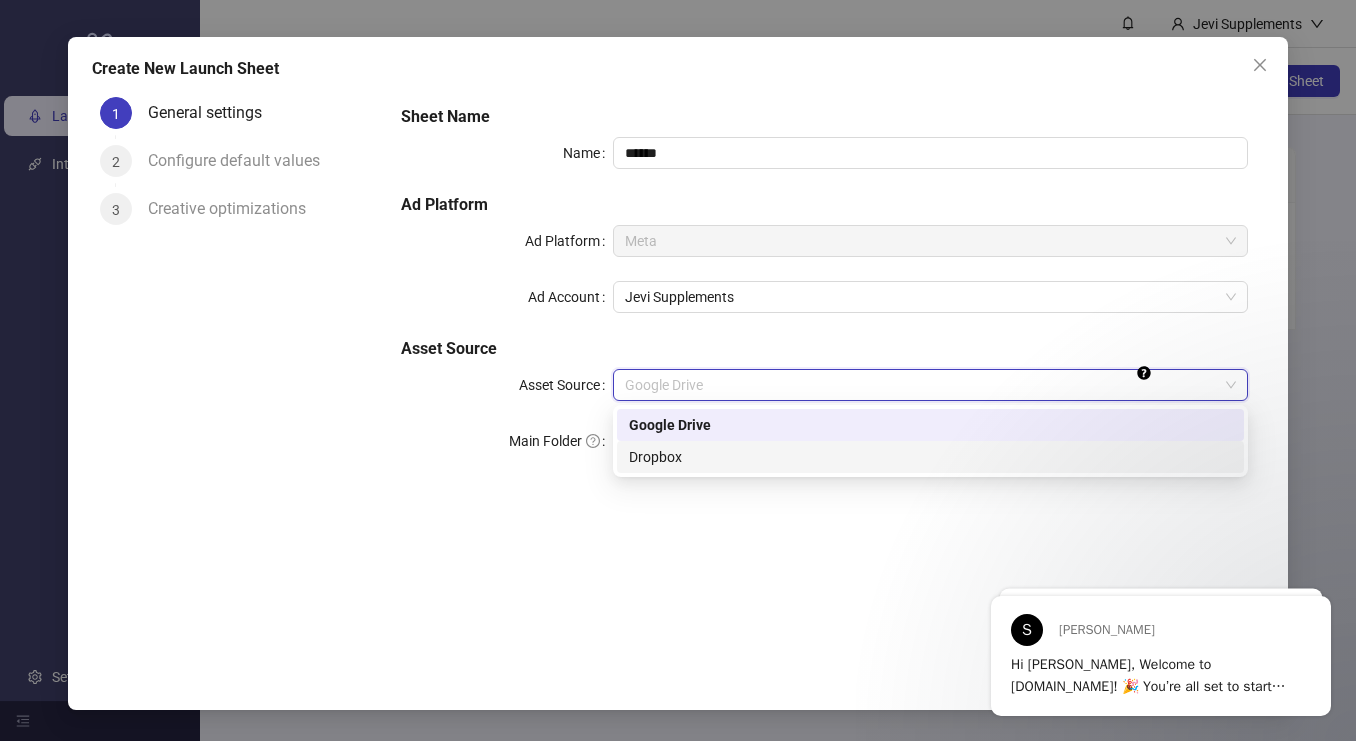 click on "Dropbox" at bounding box center [930, 457] 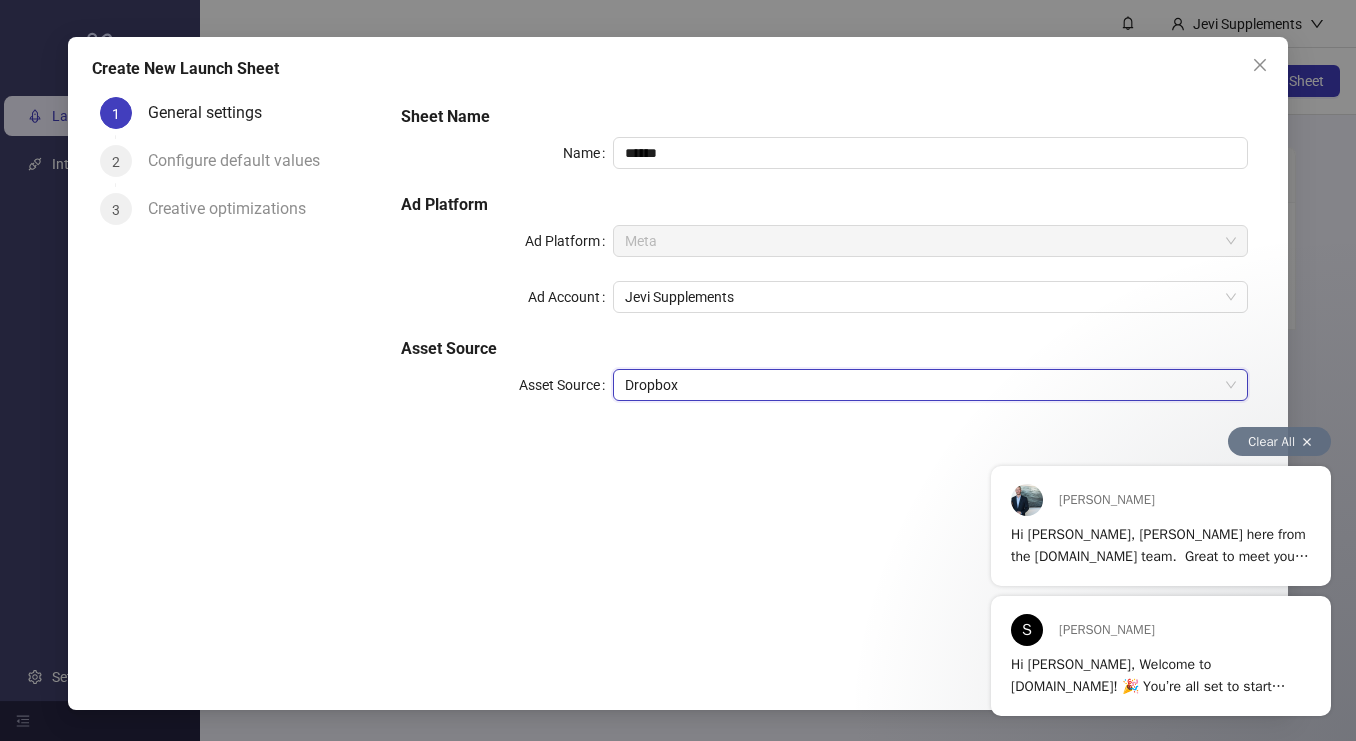 click on "Clear All" at bounding box center (1279, 441) 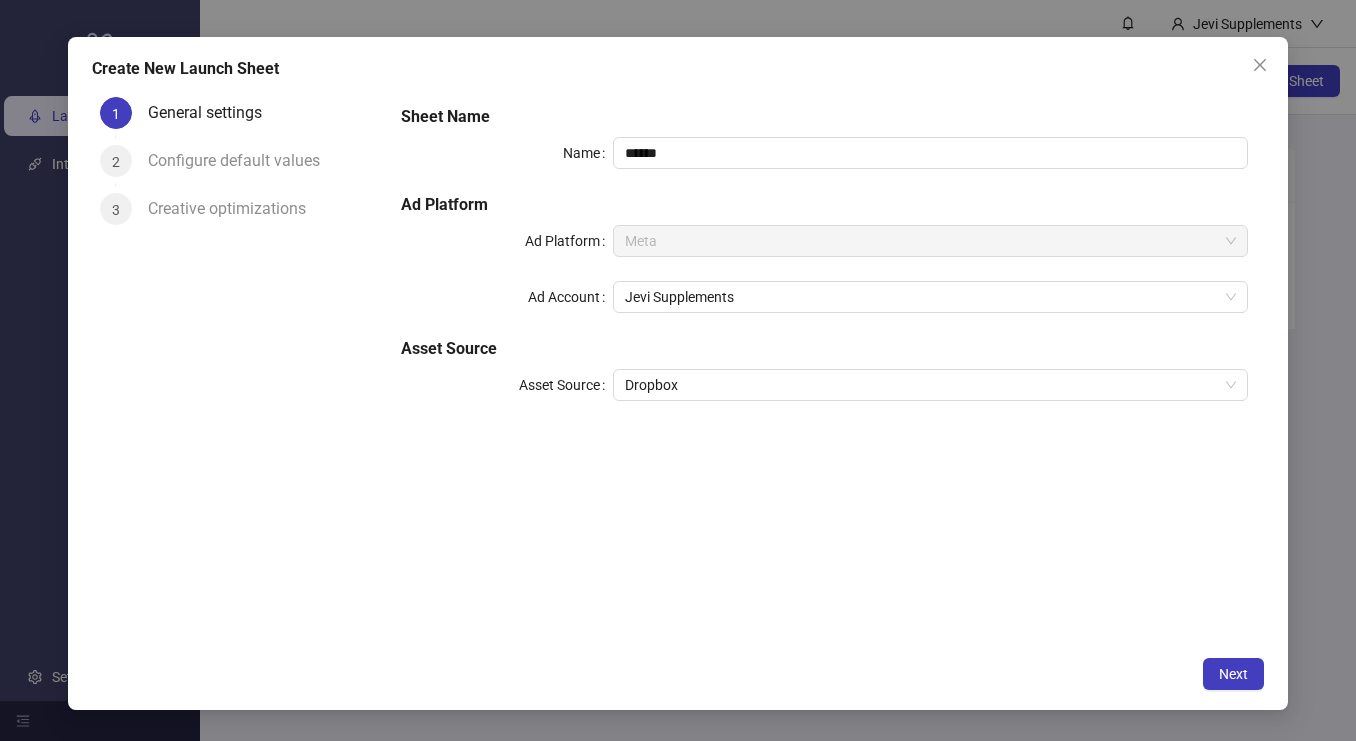 click on "Create New Launch Sheet 1 General settings 2 Configure default values 3 Creative optimizations Sheet Name Name ****** Ad Platform Ad Platform Meta Ad Account Jevi Supplements Asset Source Asset Source Dropbox Next" at bounding box center (678, 373) 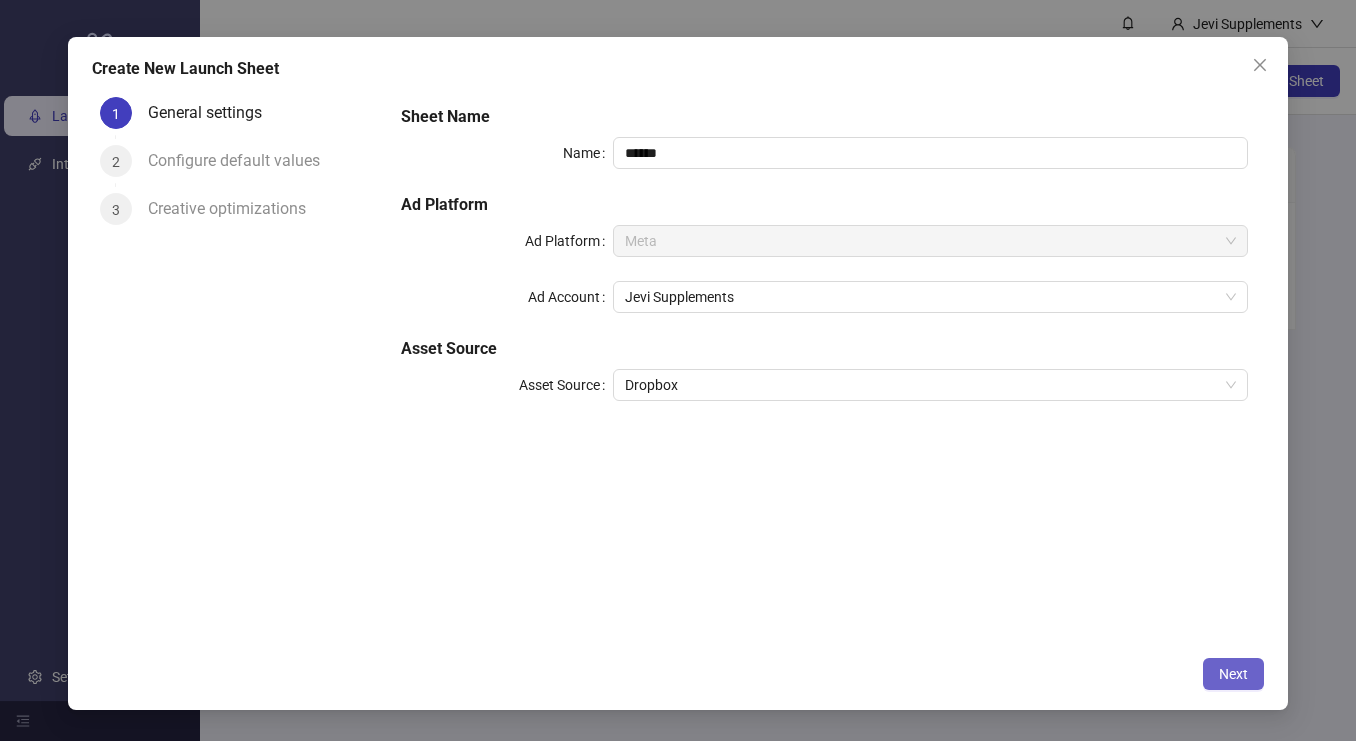click on "Next" at bounding box center [1233, 674] 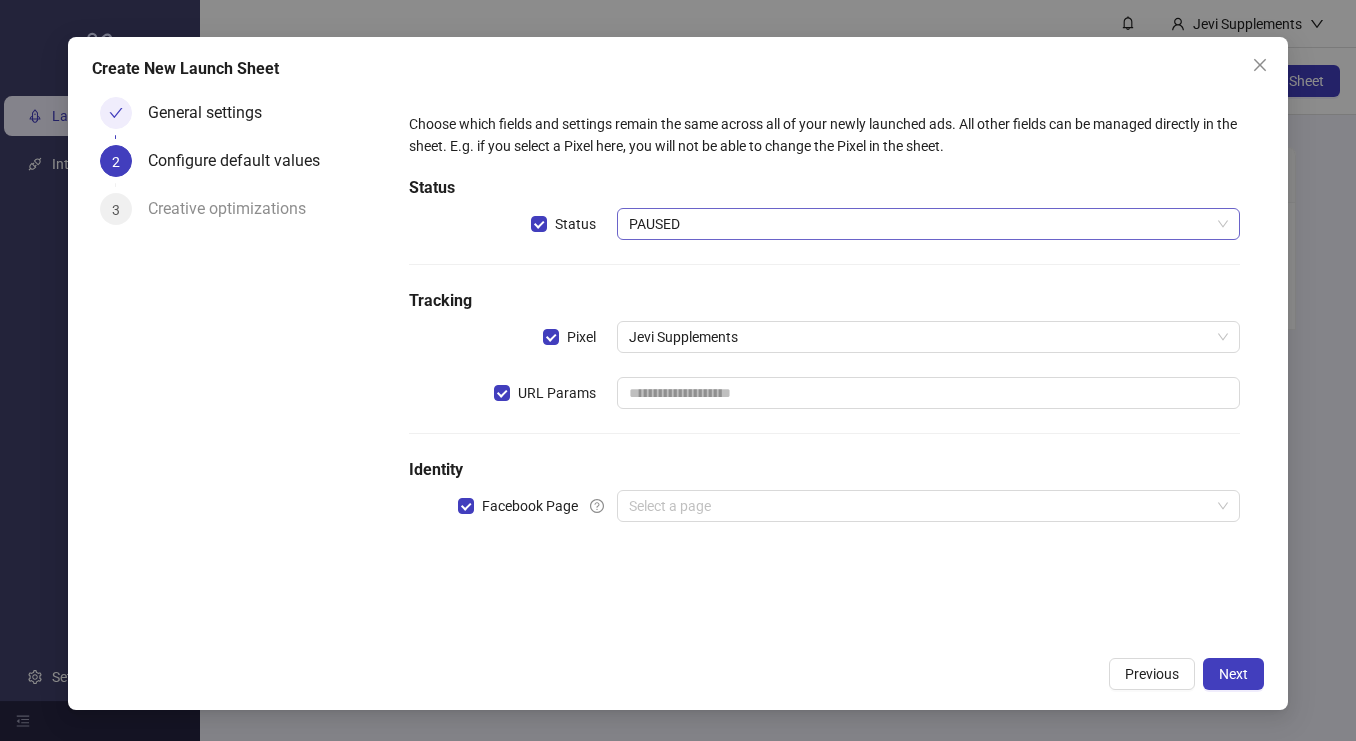 click on "PAUSED" at bounding box center [928, 224] 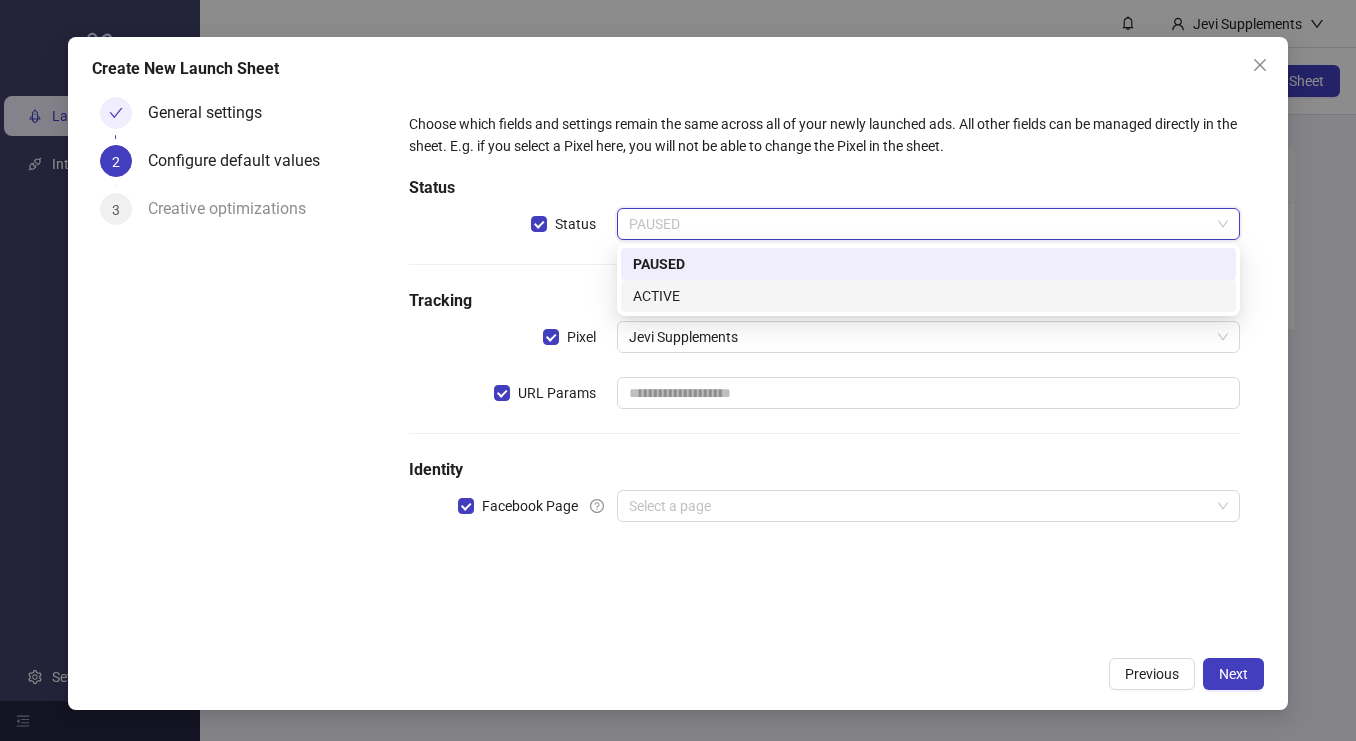click on "ACTIVE" at bounding box center [928, 296] 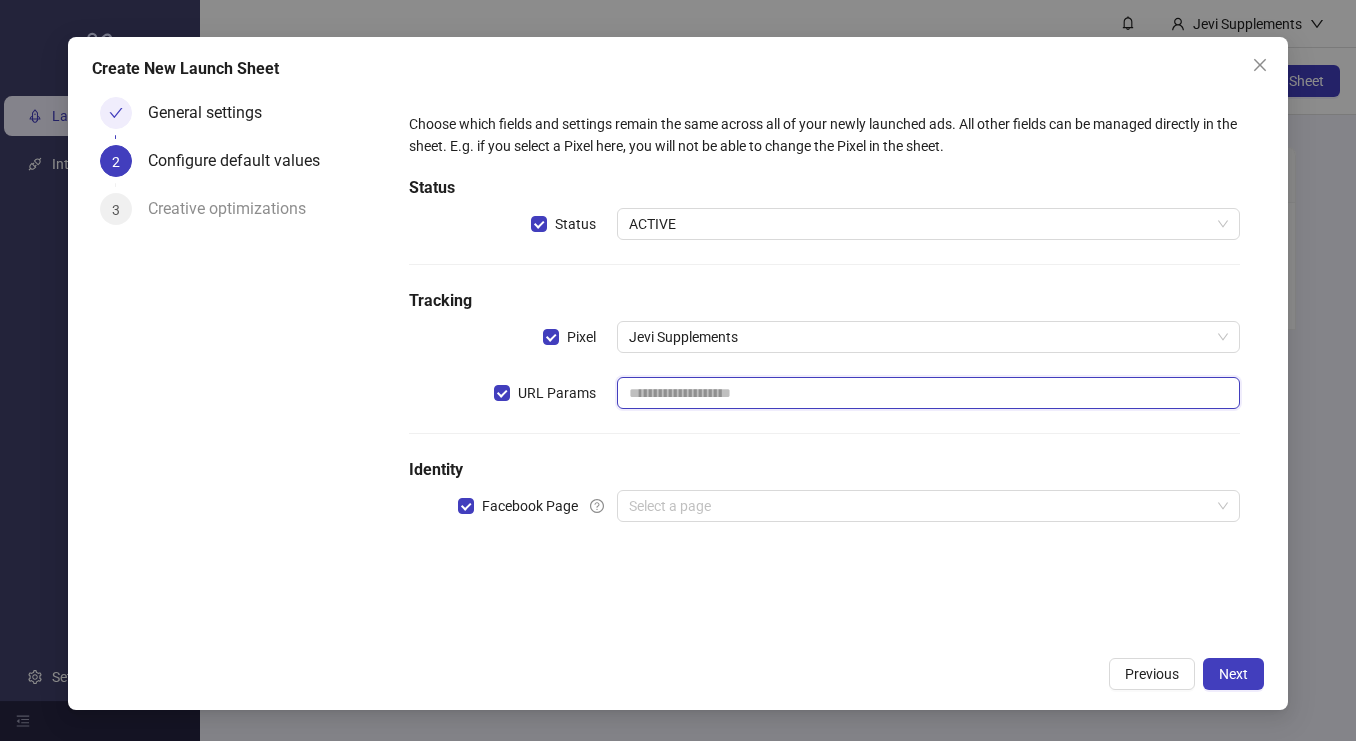 click at bounding box center [928, 393] 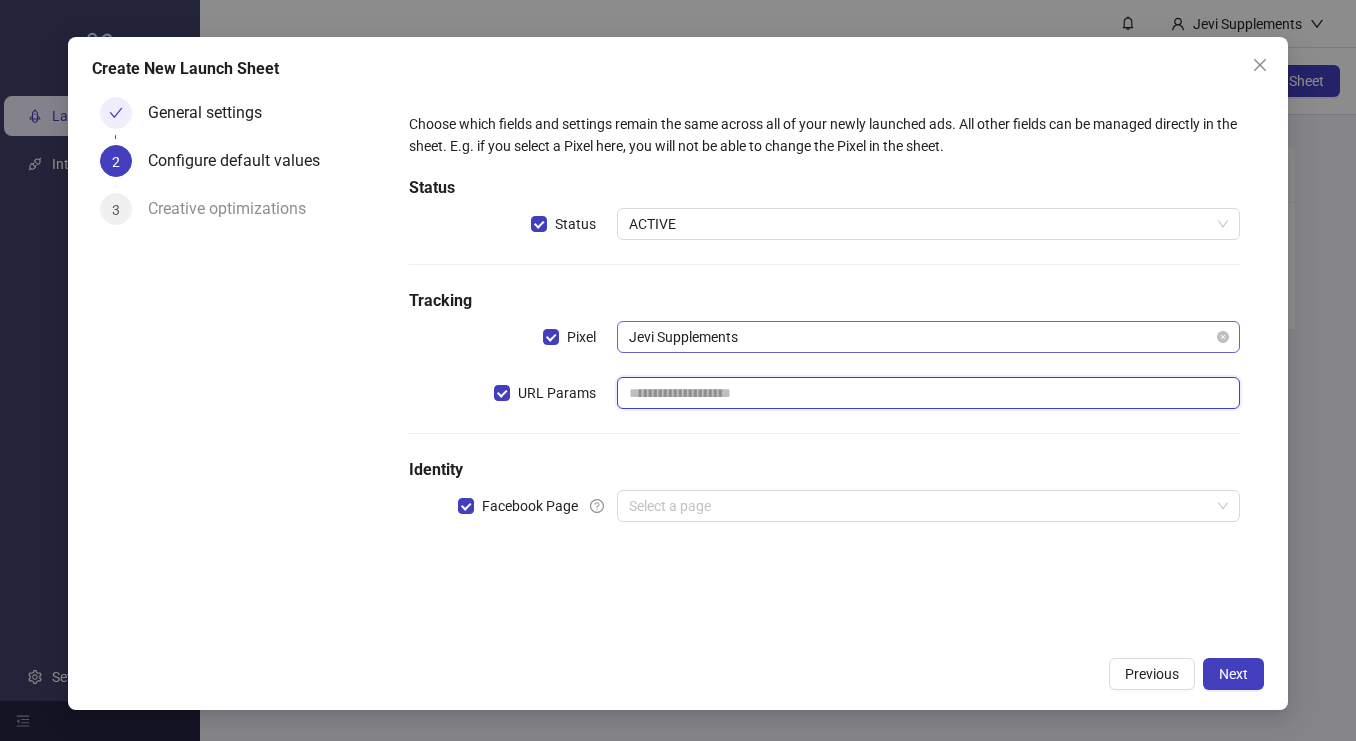 click on "Jevi Supplements" at bounding box center (928, 337) 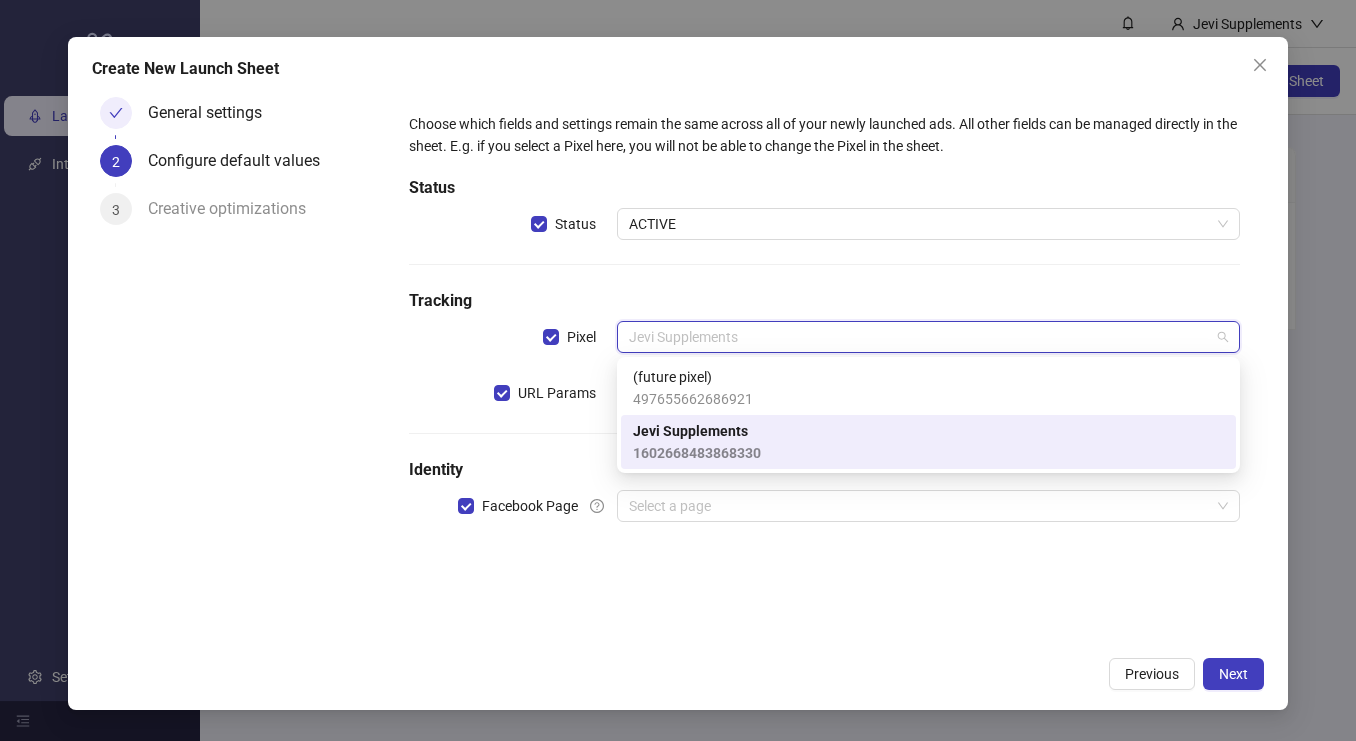click on "Jevi Supplements 1602668483868330" at bounding box center [928, 442] 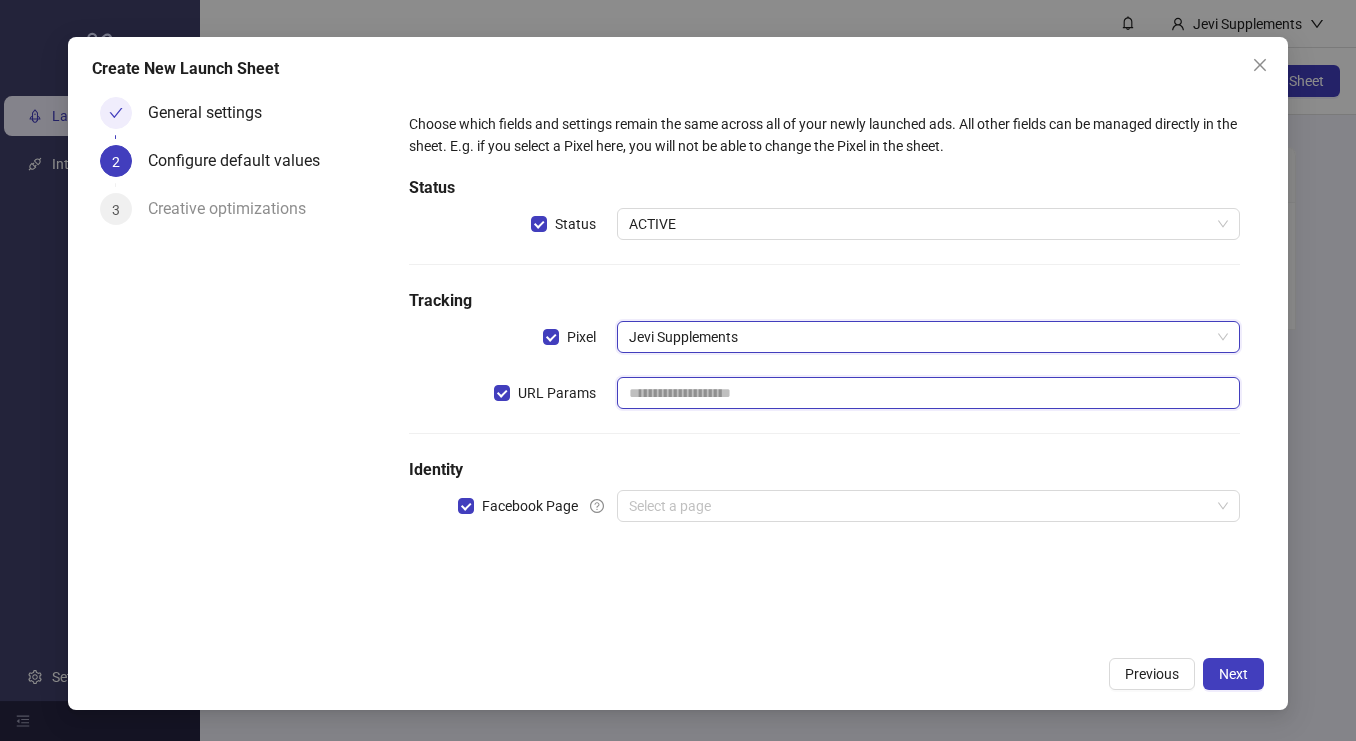 click at bounding box center [928, 393] 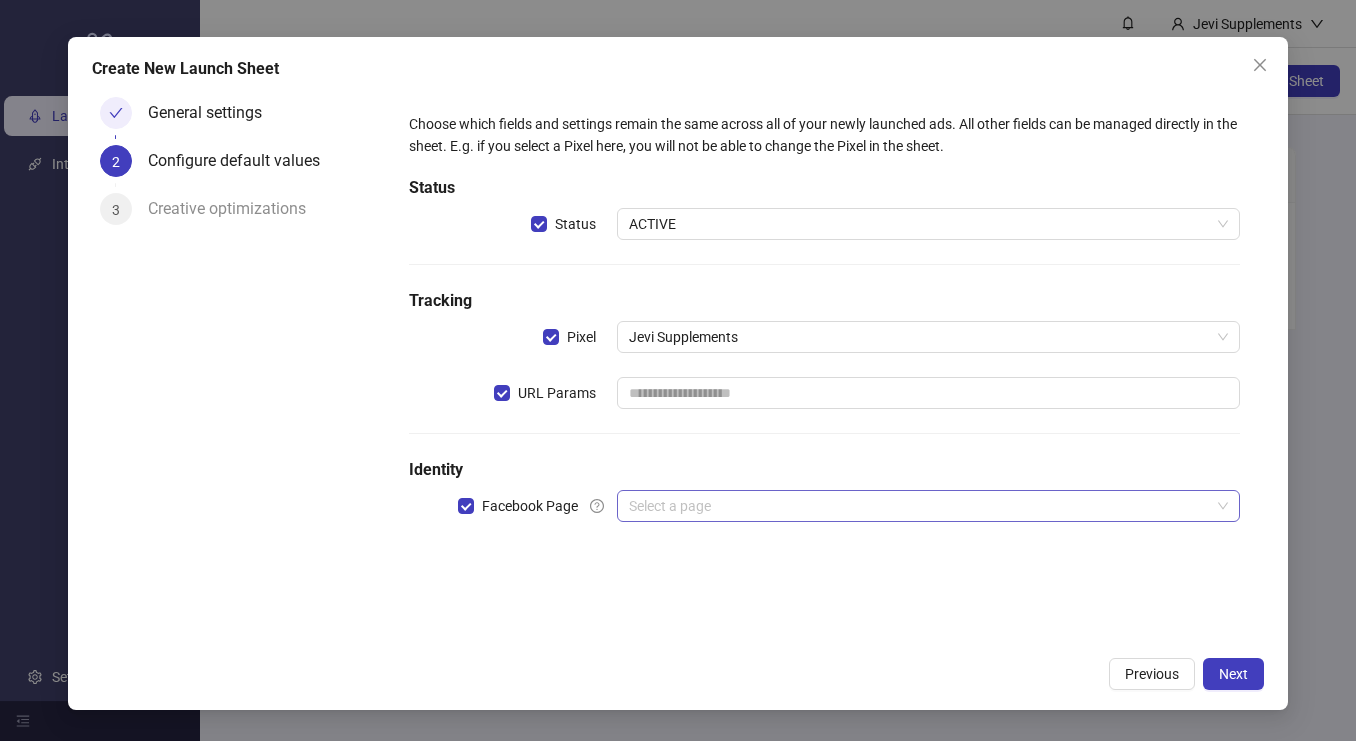 click at bounding box center [919, 506] 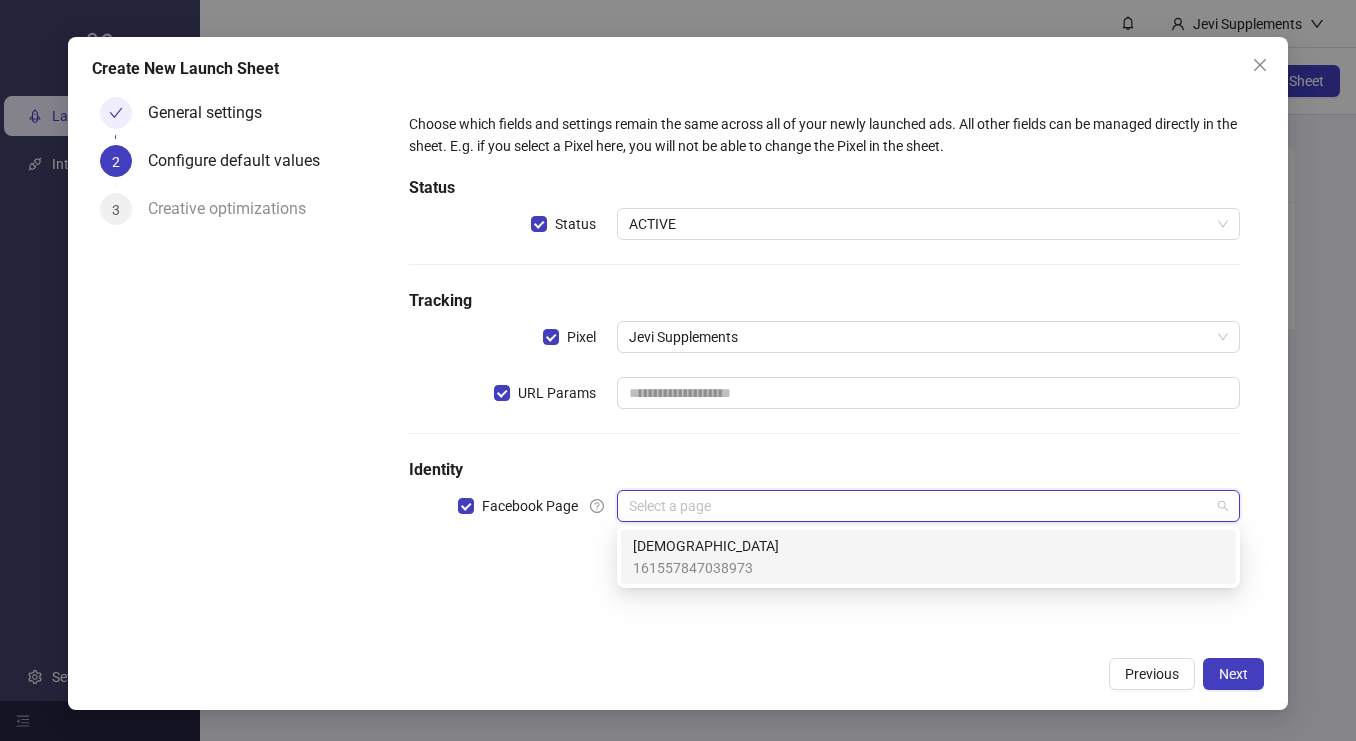 click on "161557847038973" at bounding box center (706, 568) 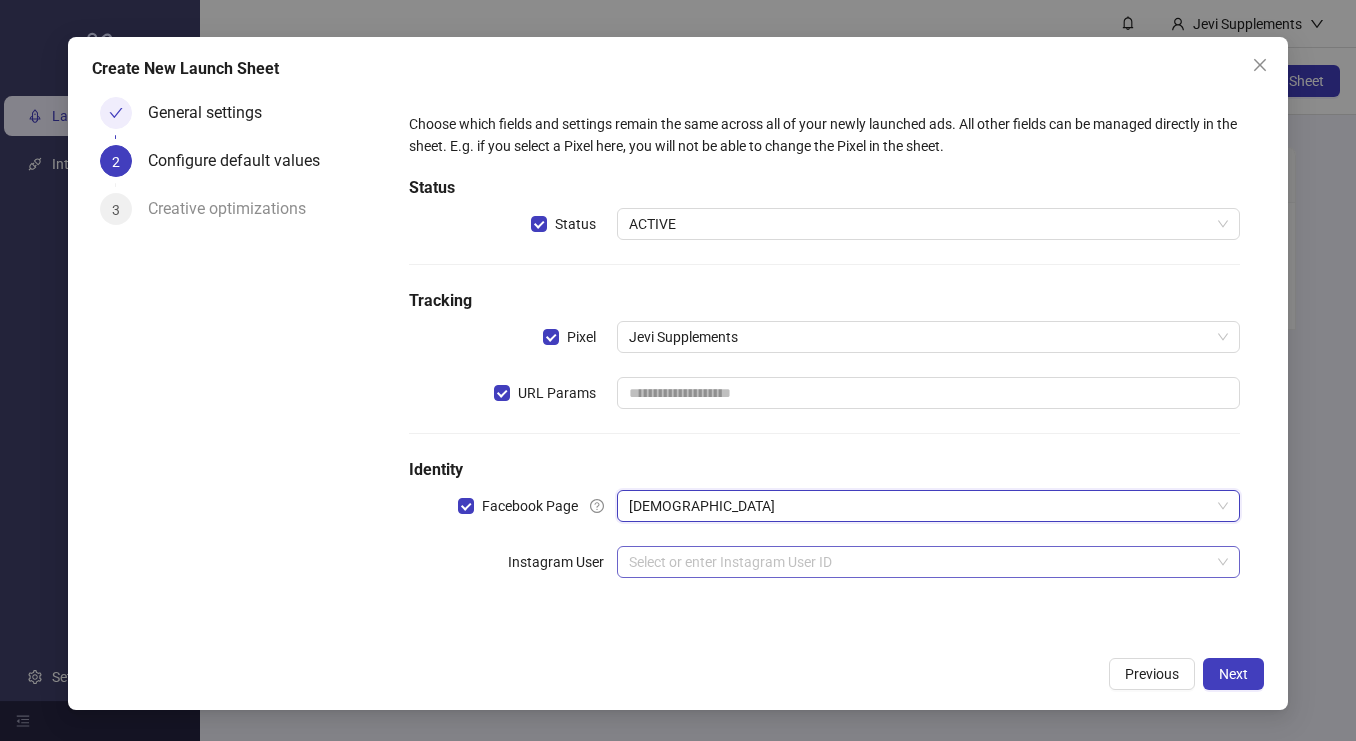 click at bounding box center (919, 562) 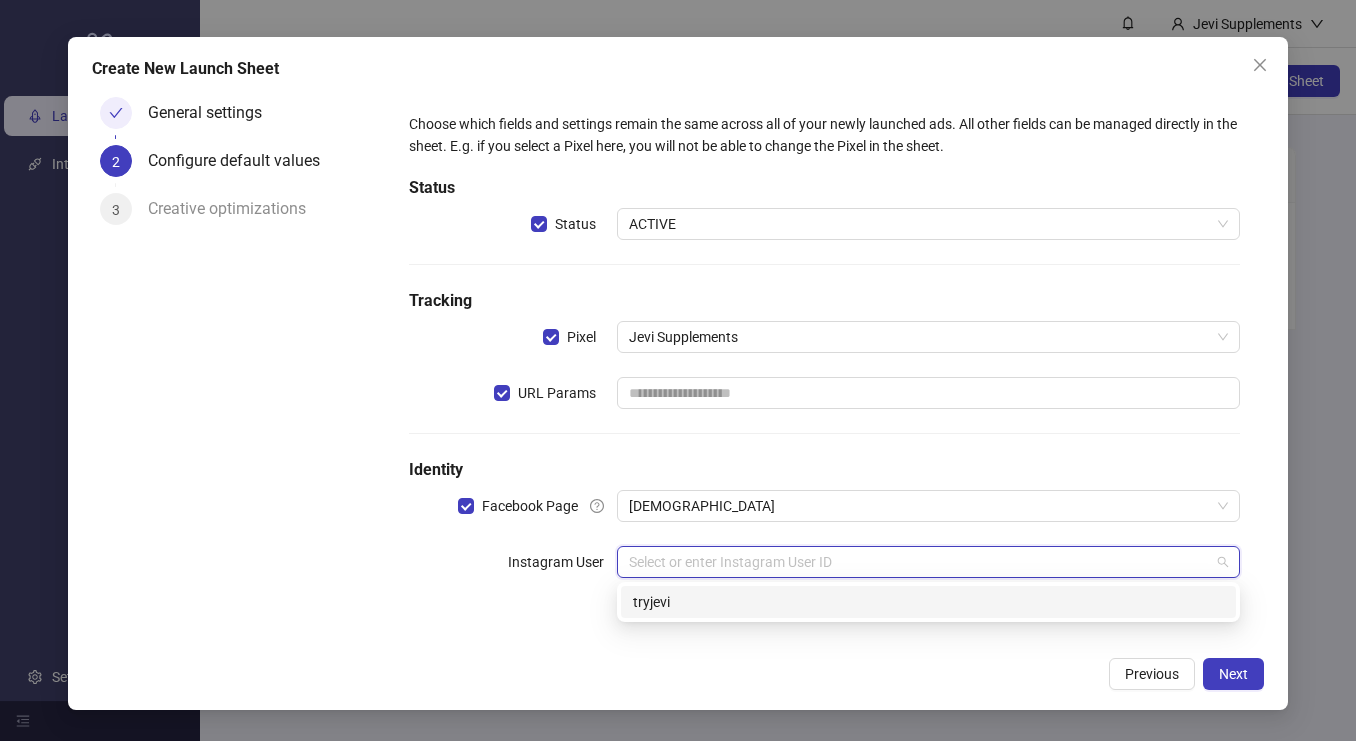 click on "tryjevi" at bounding box center (928, 602) 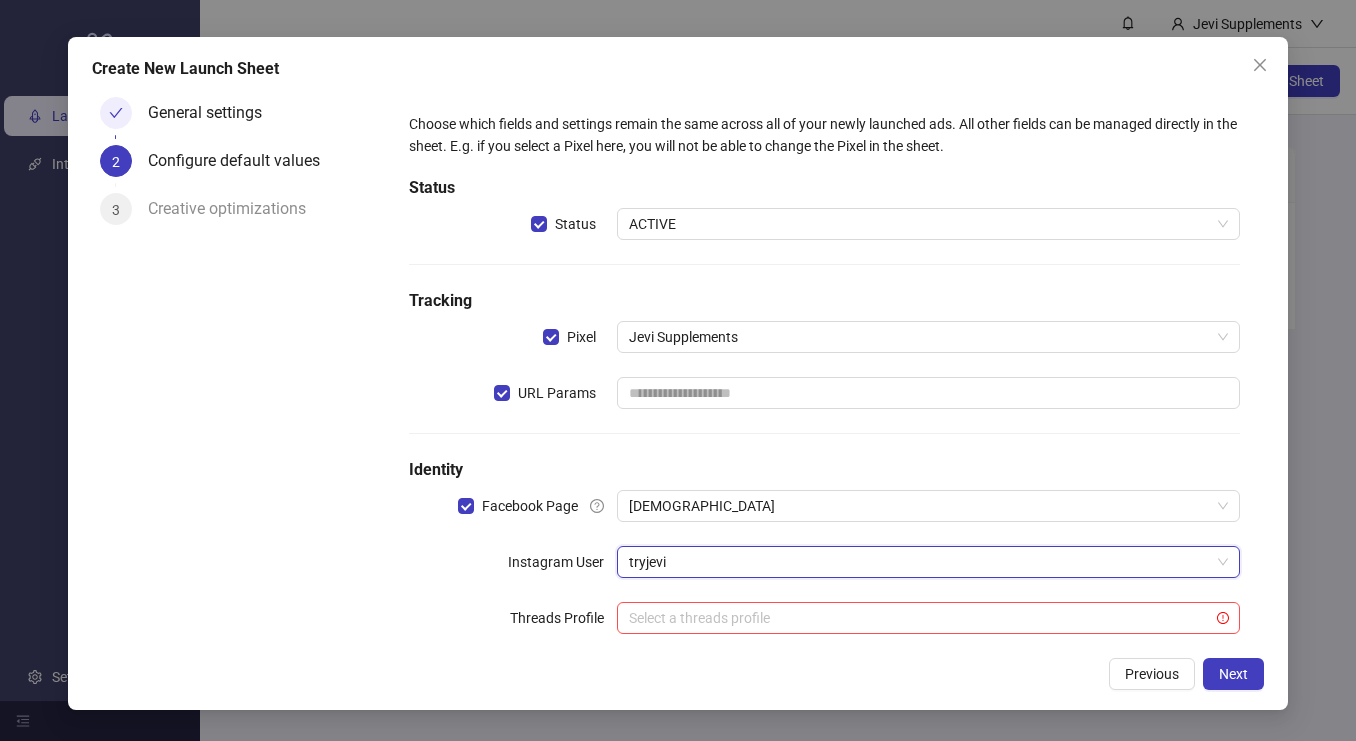 scroll, scrollTop: 36, scrollLeft: 0, axis: vertical 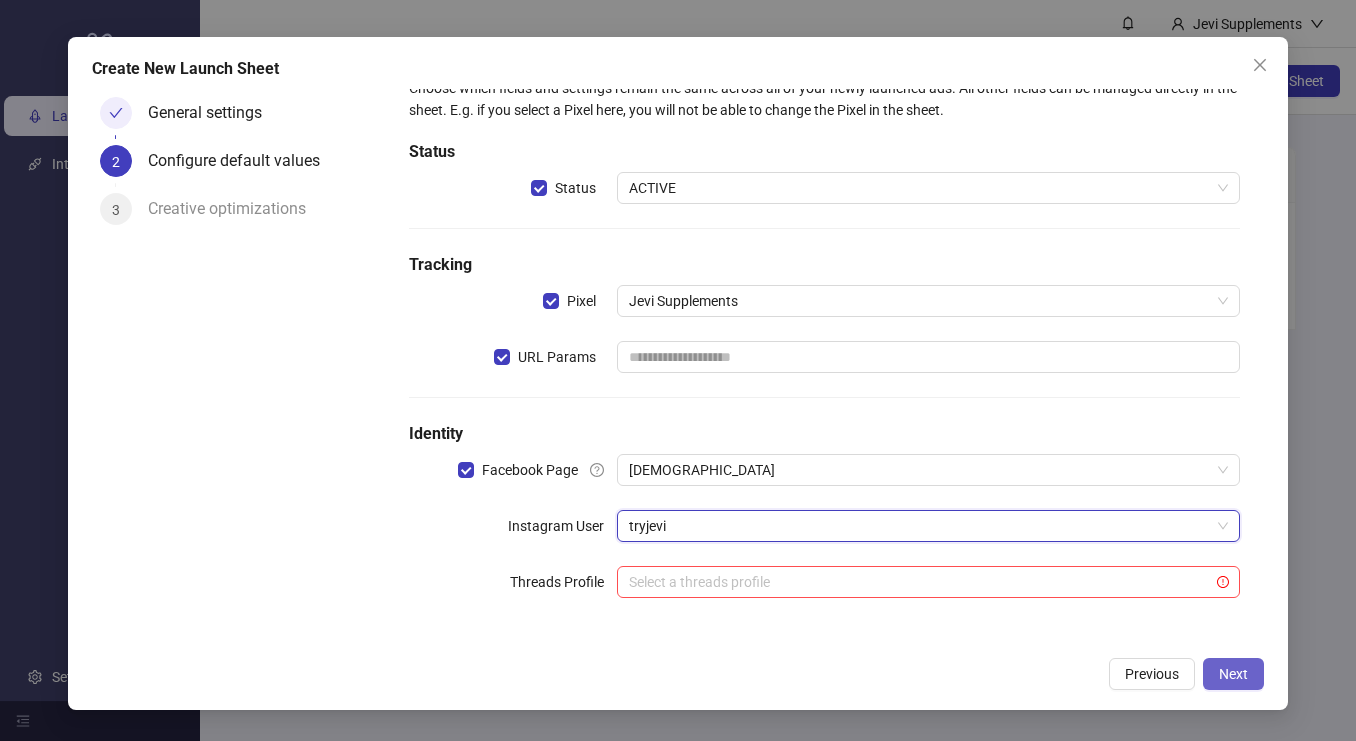 click on "Next" at bounding box center [1233, 674] 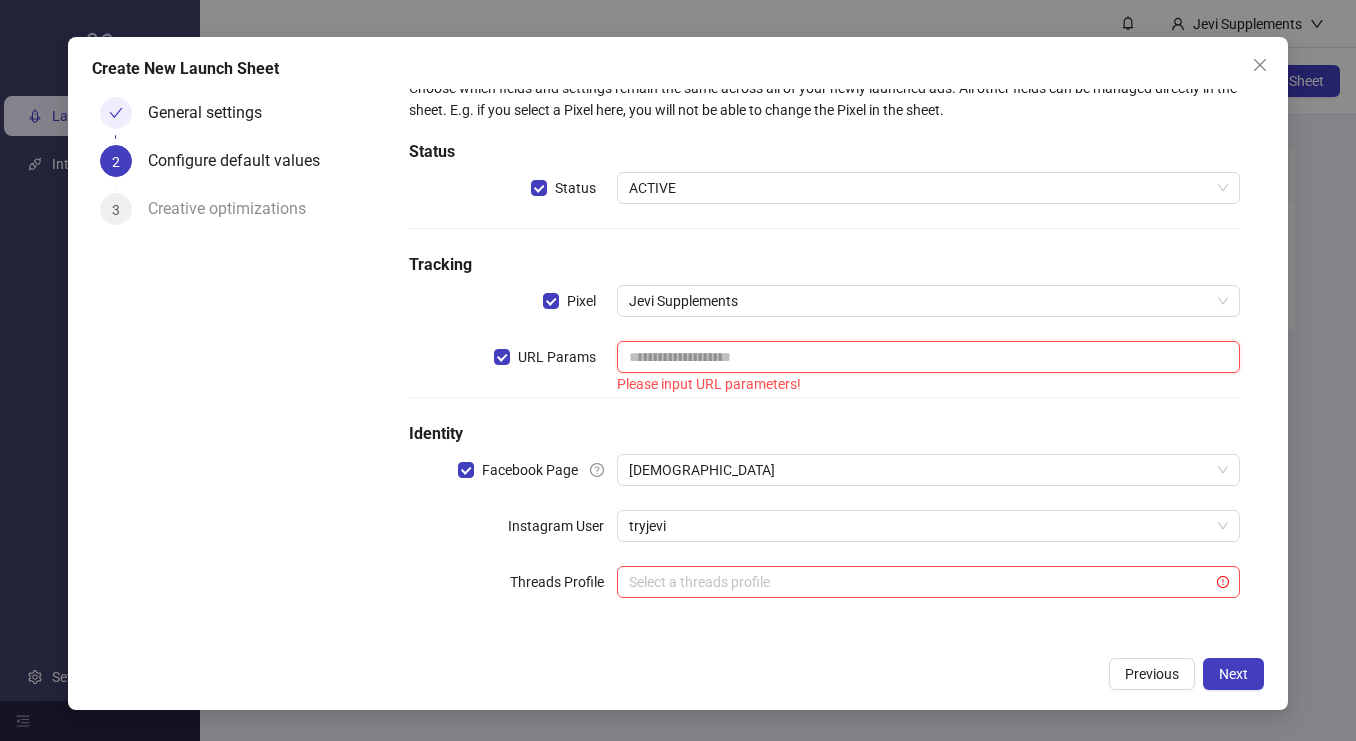 click at bounding box center (928, 357) 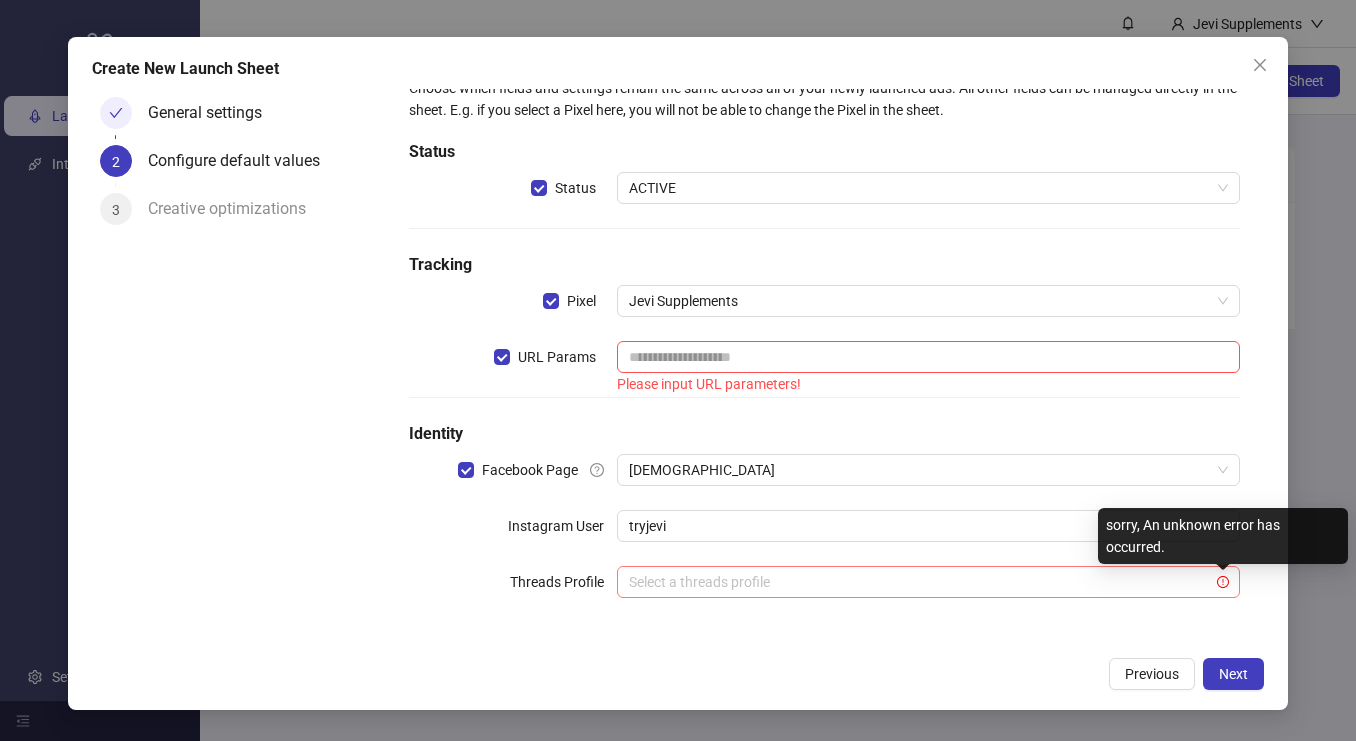 click at bounding box center (919, 582) 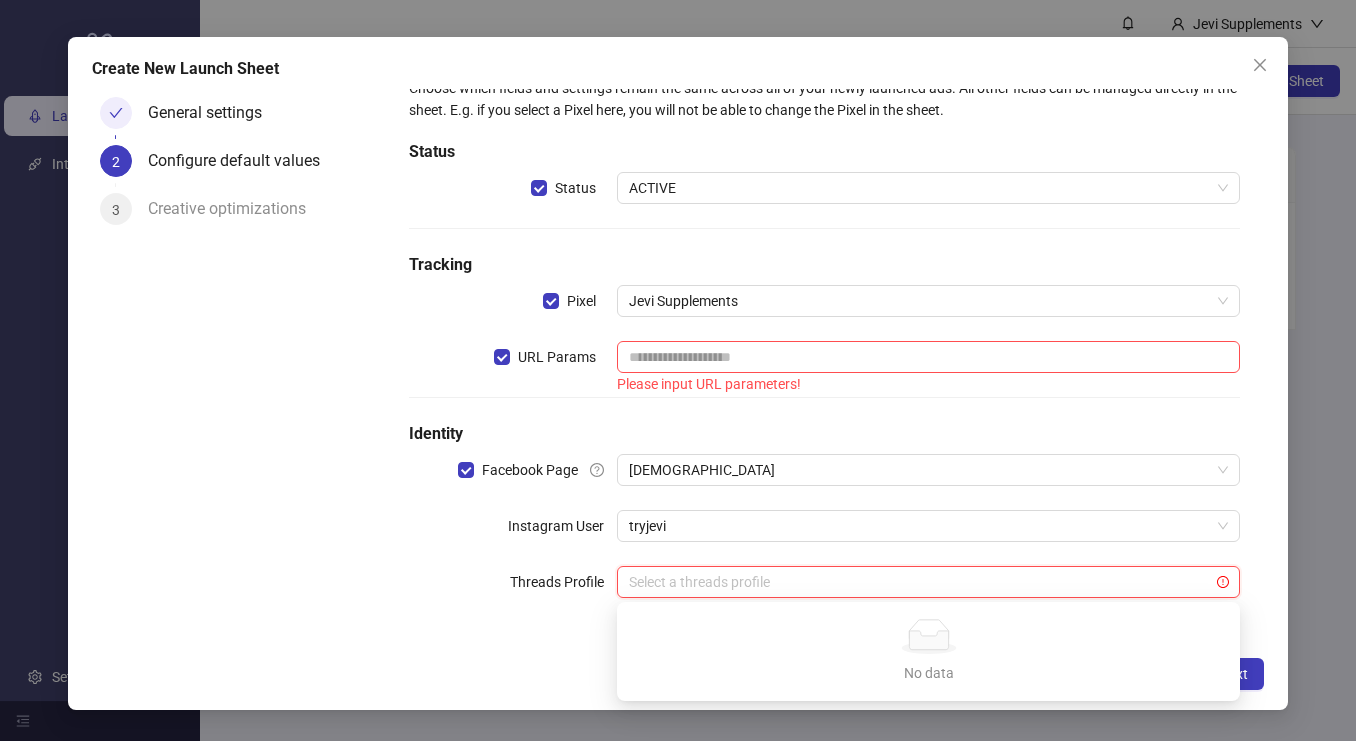 click on "No data" at bounding box center (928, 673) 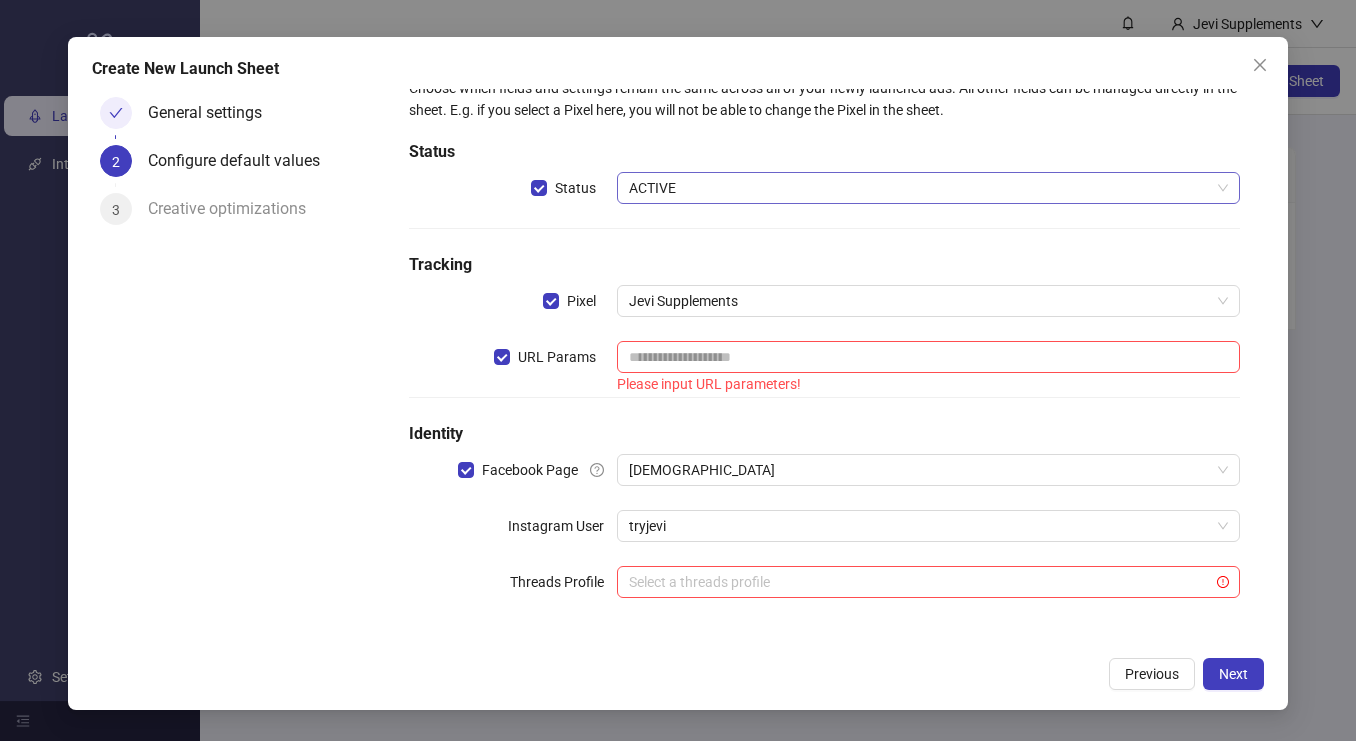 click on "ACTIVE" at bounding box center [928, 188] 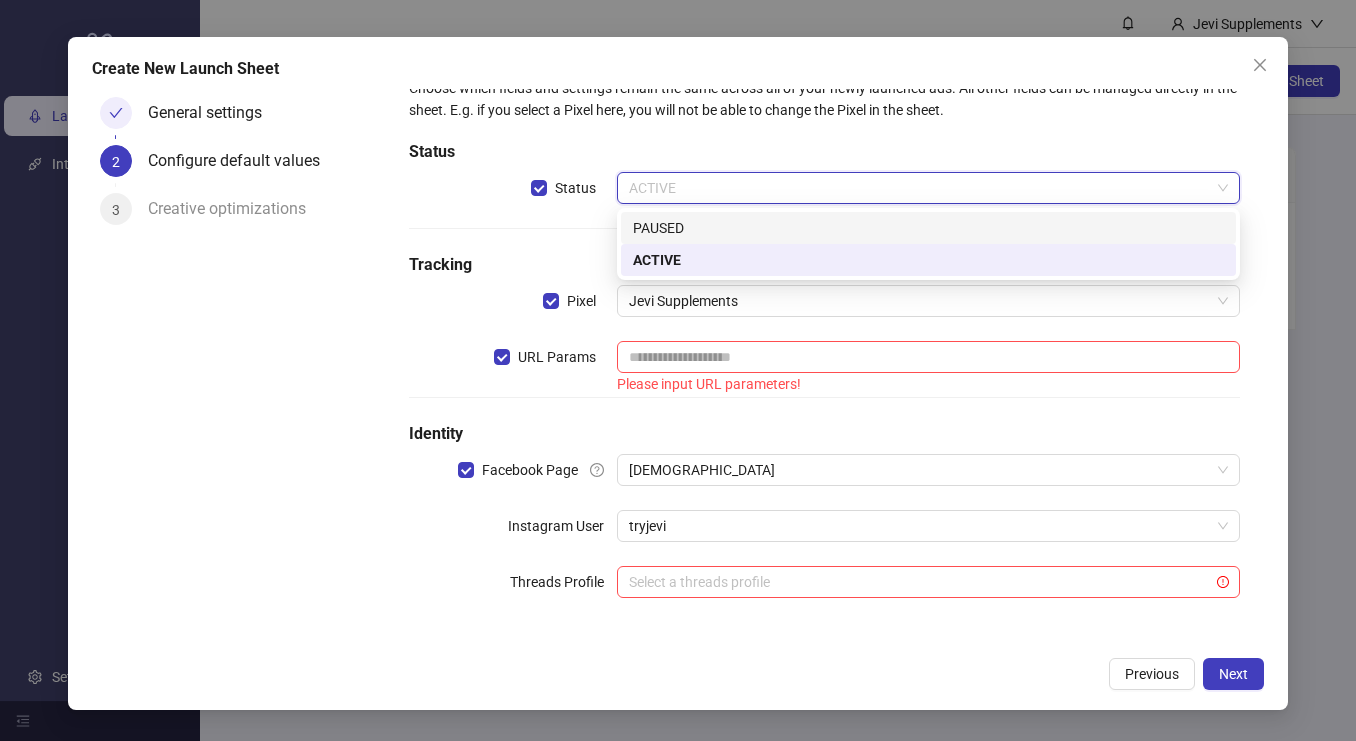 click on "PAUSED" at bounding box center (928, 228) 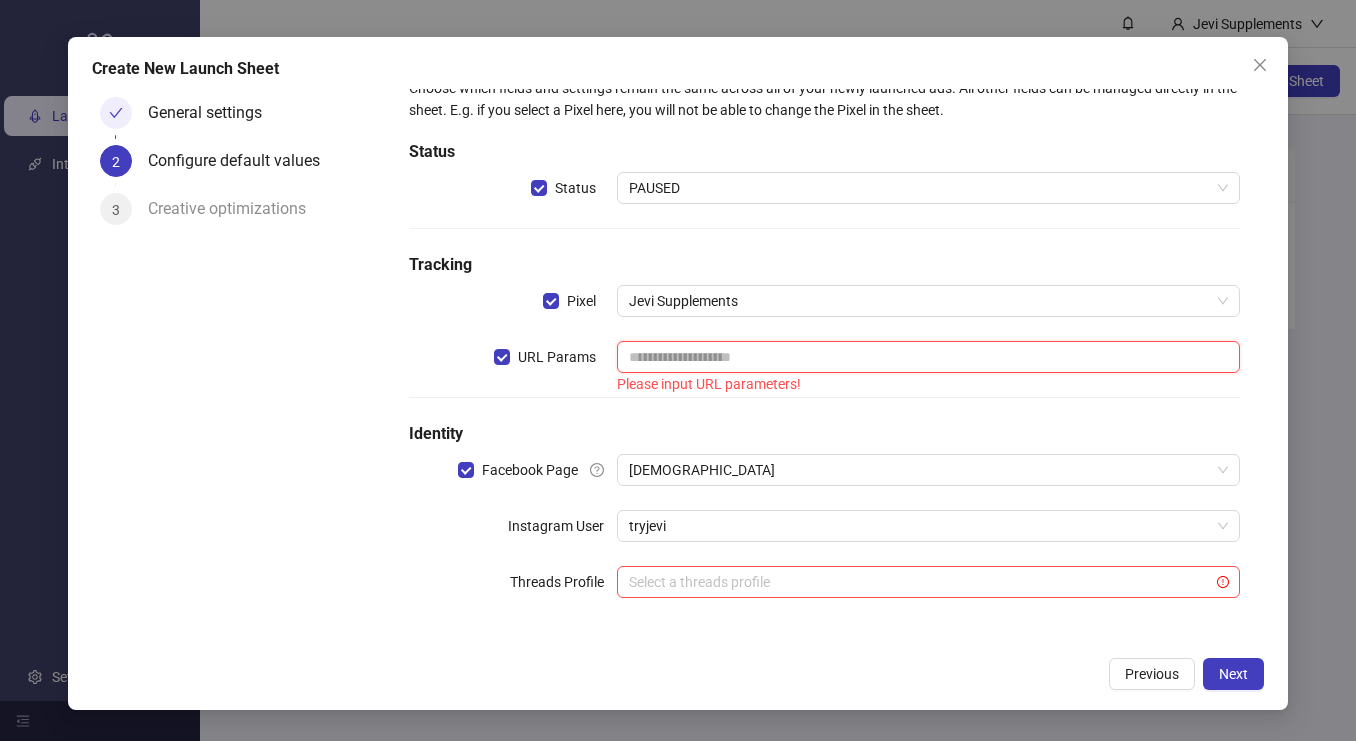 click at bounding box center [928, 357] 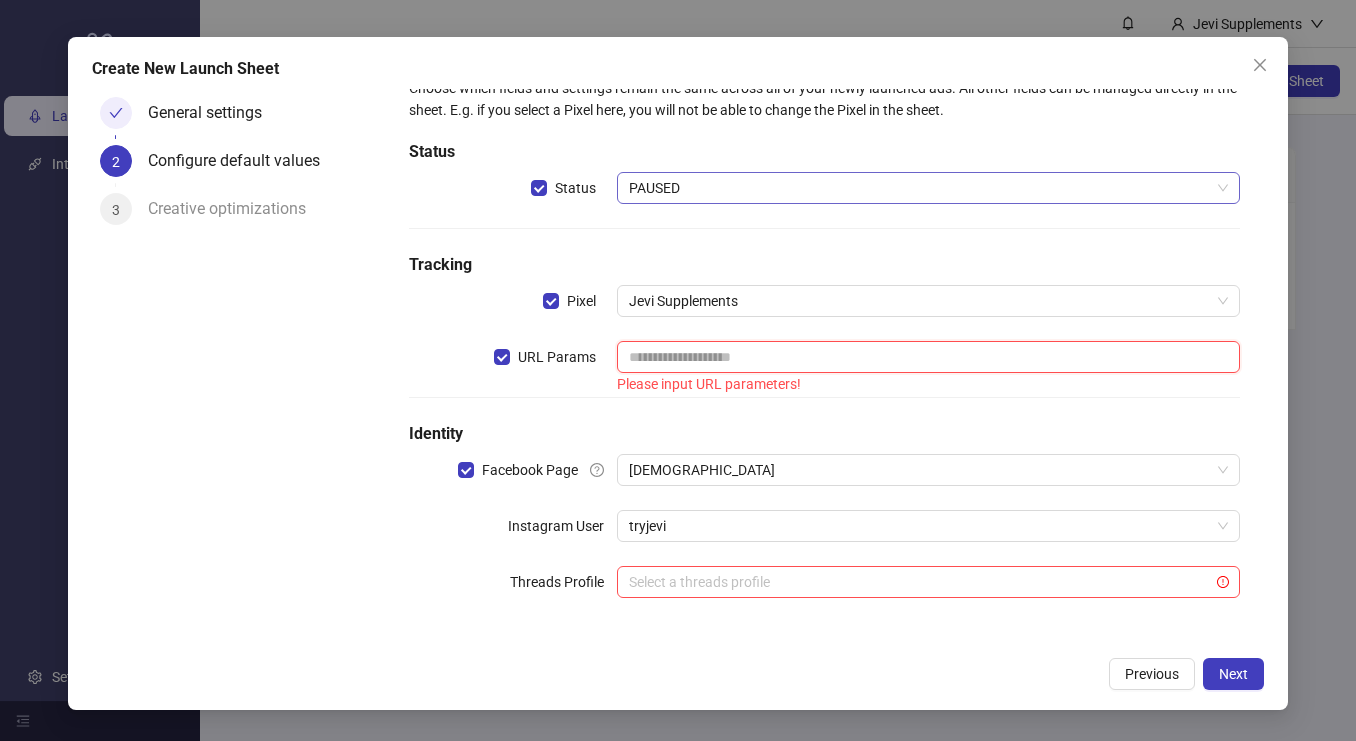 scroll, scrollTop: 0, scrollLeft: 0, axis: both 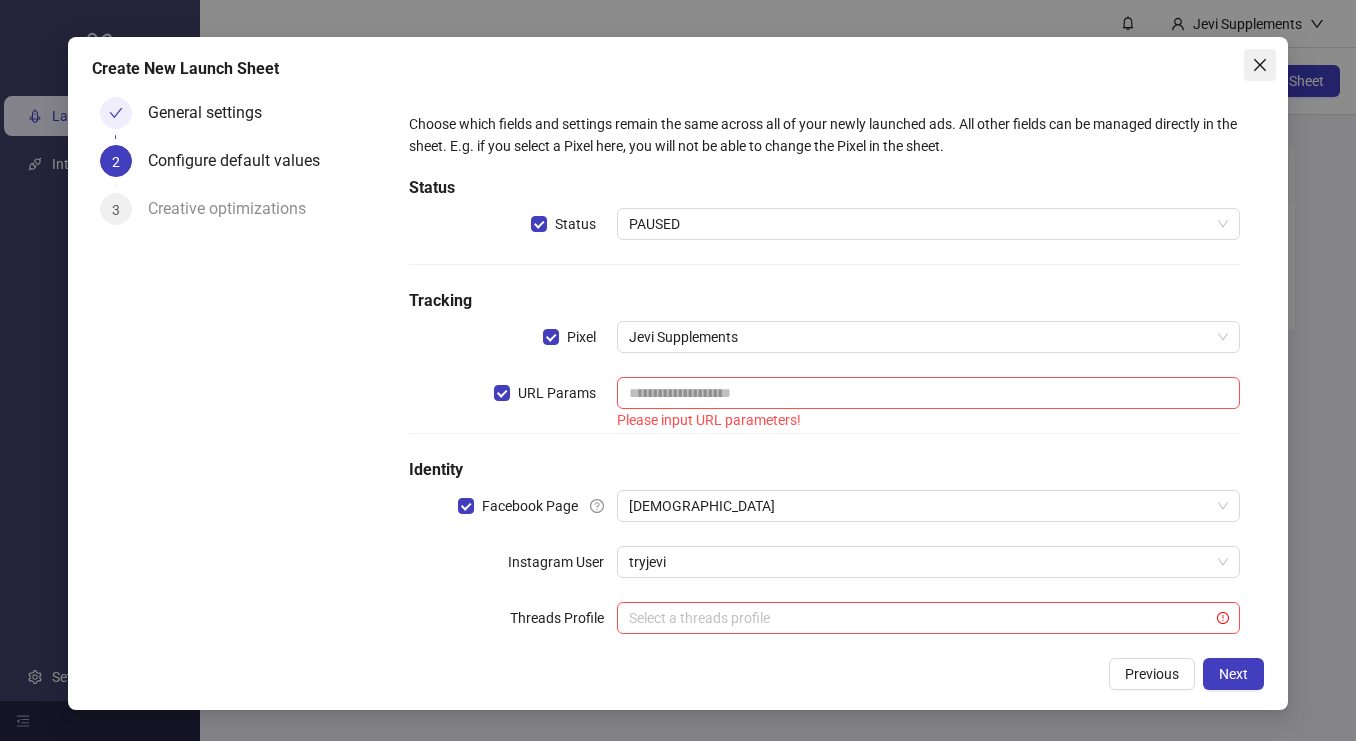 click at bounding box center [1260, 65] 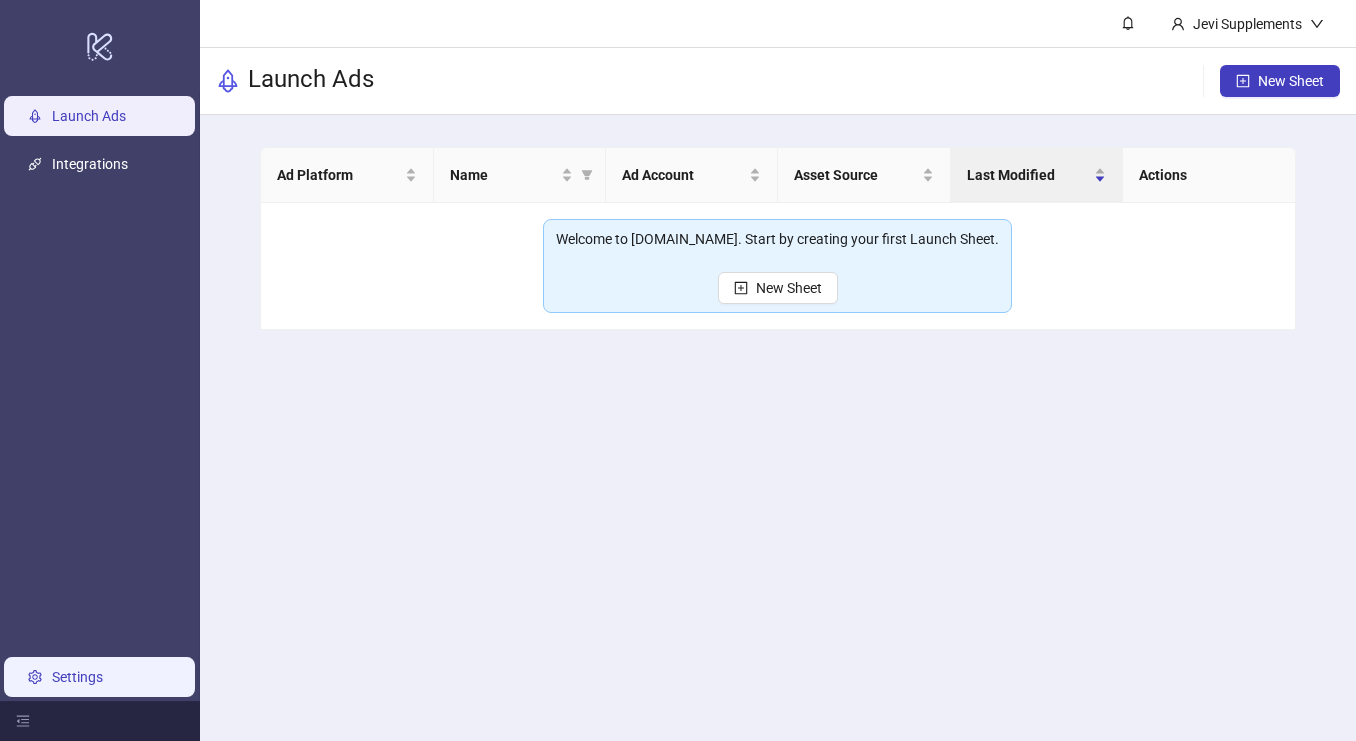 click on "Settings" at bounding box center (77, 677) 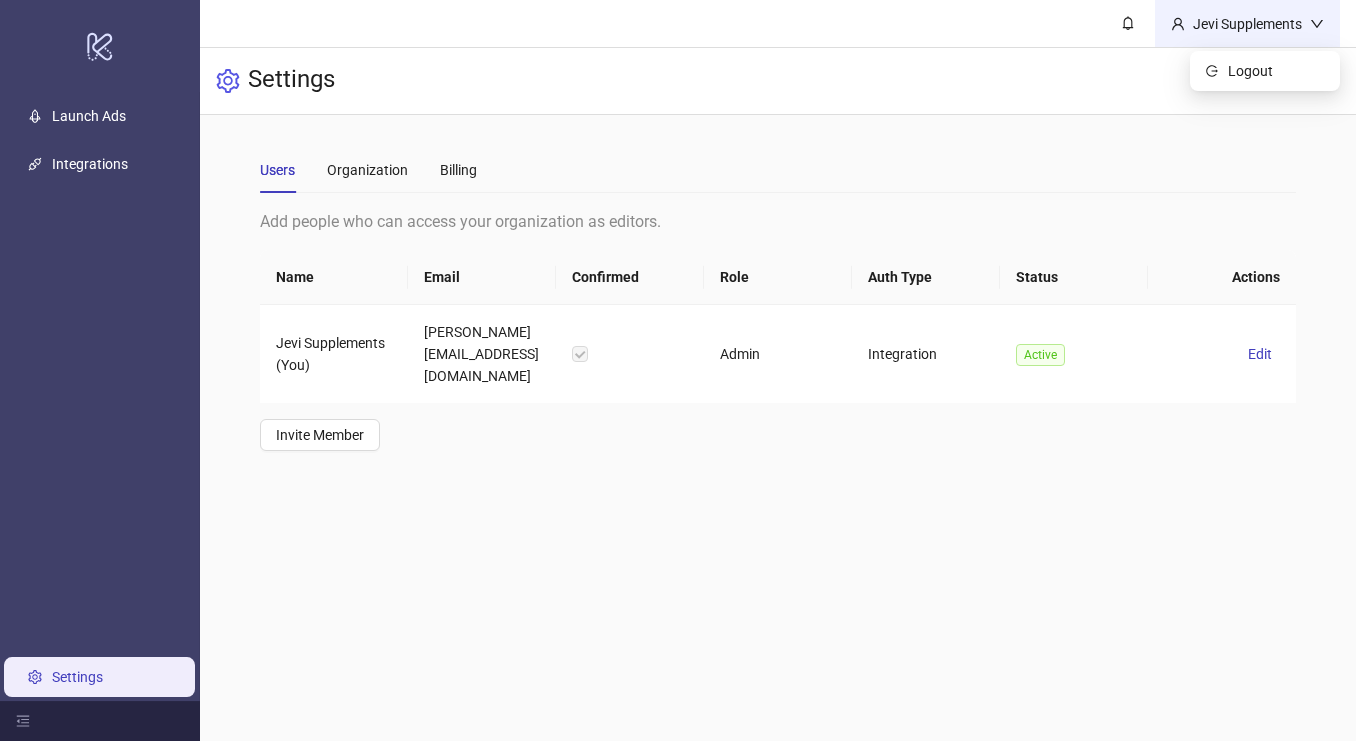 click on "Jevi Supplements" at bounding box center (1247, 24) 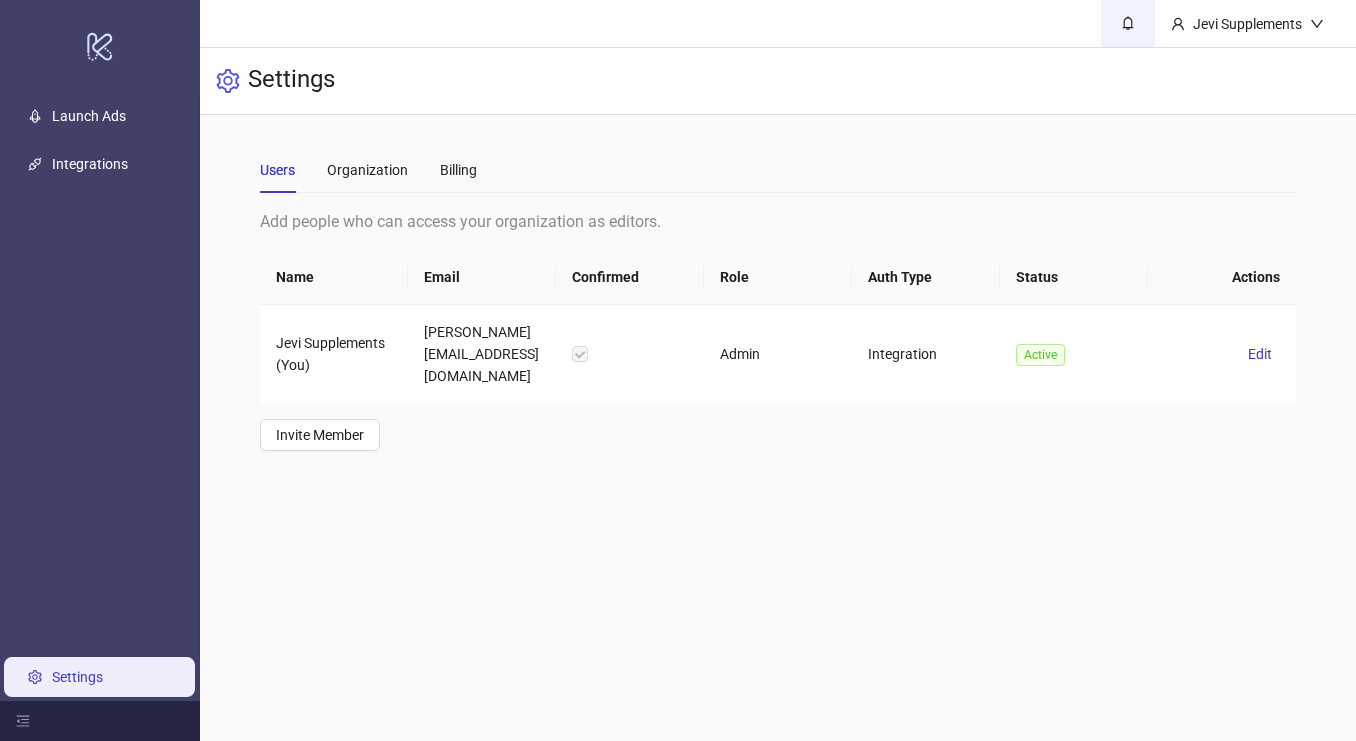 click at bounding box center (1128, 23) 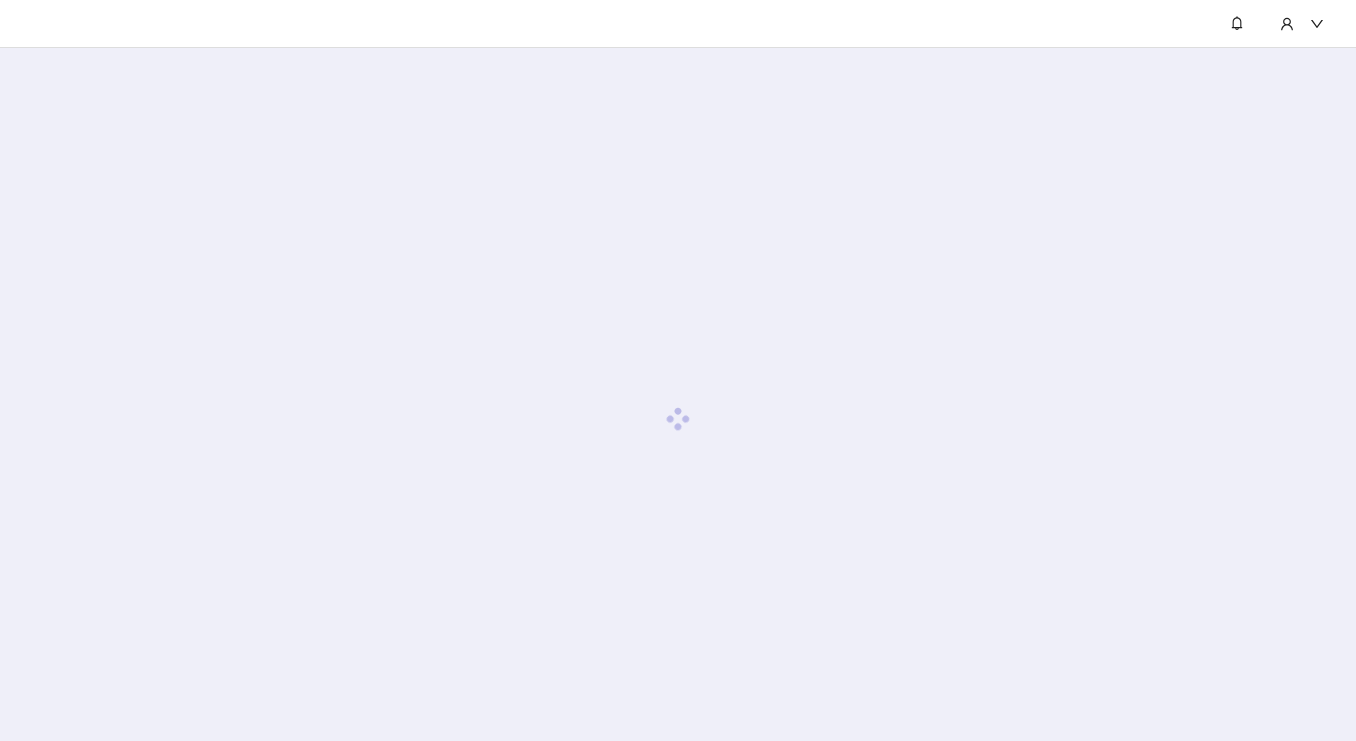 scroll, scrollTop: 0, scrollLeft: 0, axis: both 